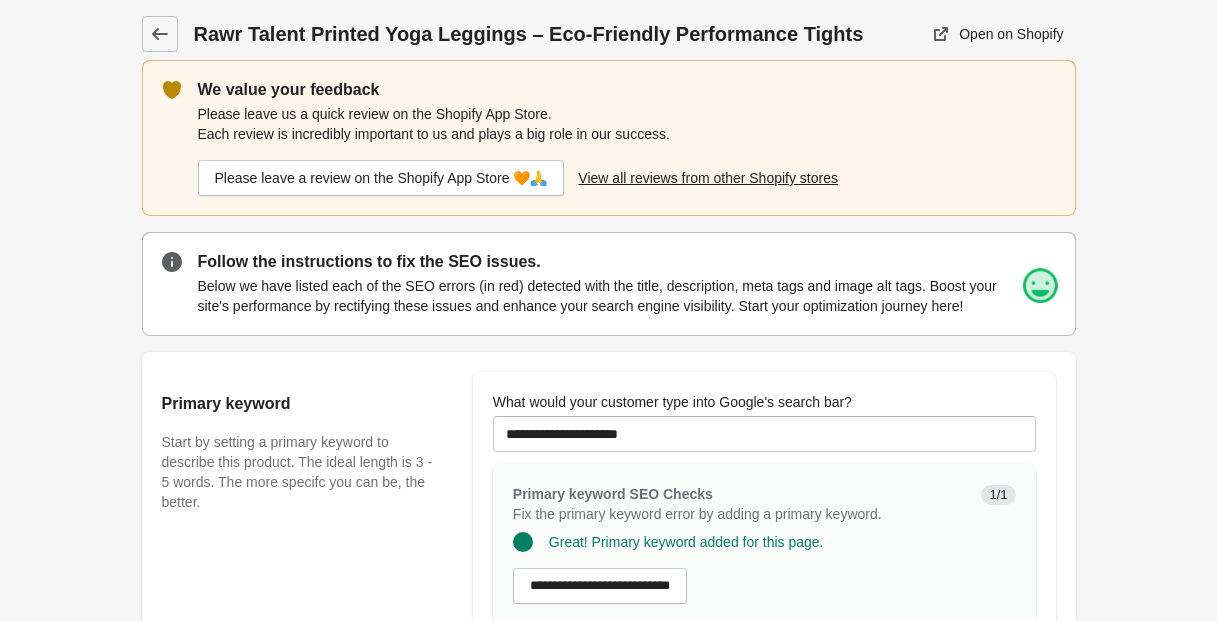 scroll, scrollTop: 0, scrollLeft: 0, axis: both 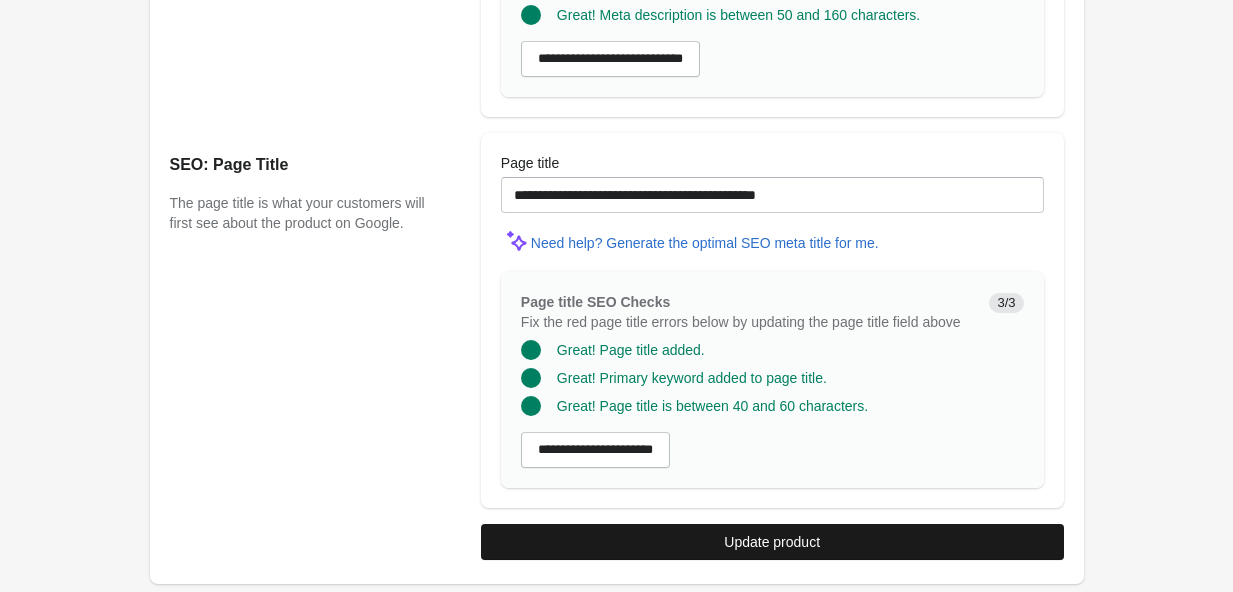 click on "Update product" at bounding box center [772, 542] 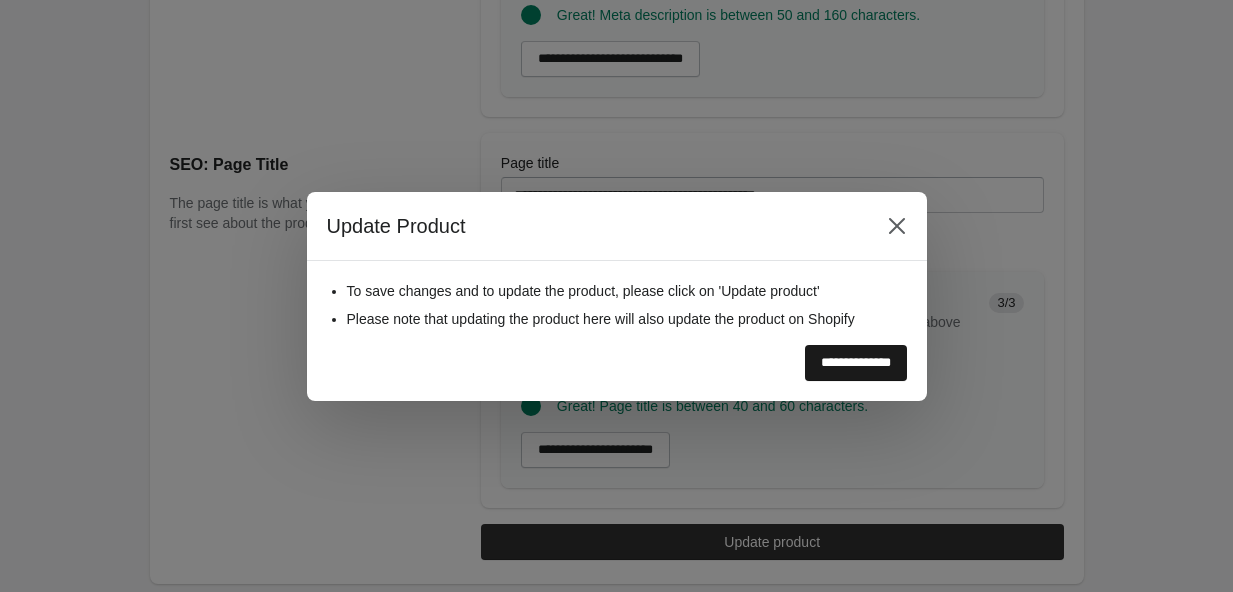 click on "**********" at bounding box center [856, 363] 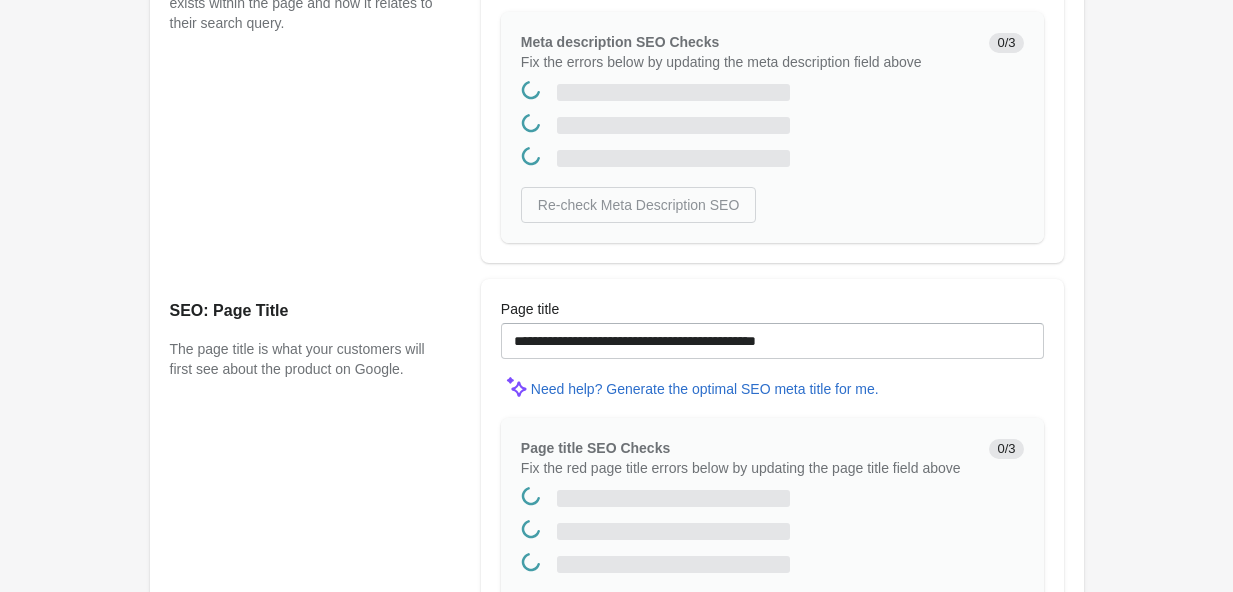 scroll, scrollTop: 0, scrollLeft: 0, axis: both 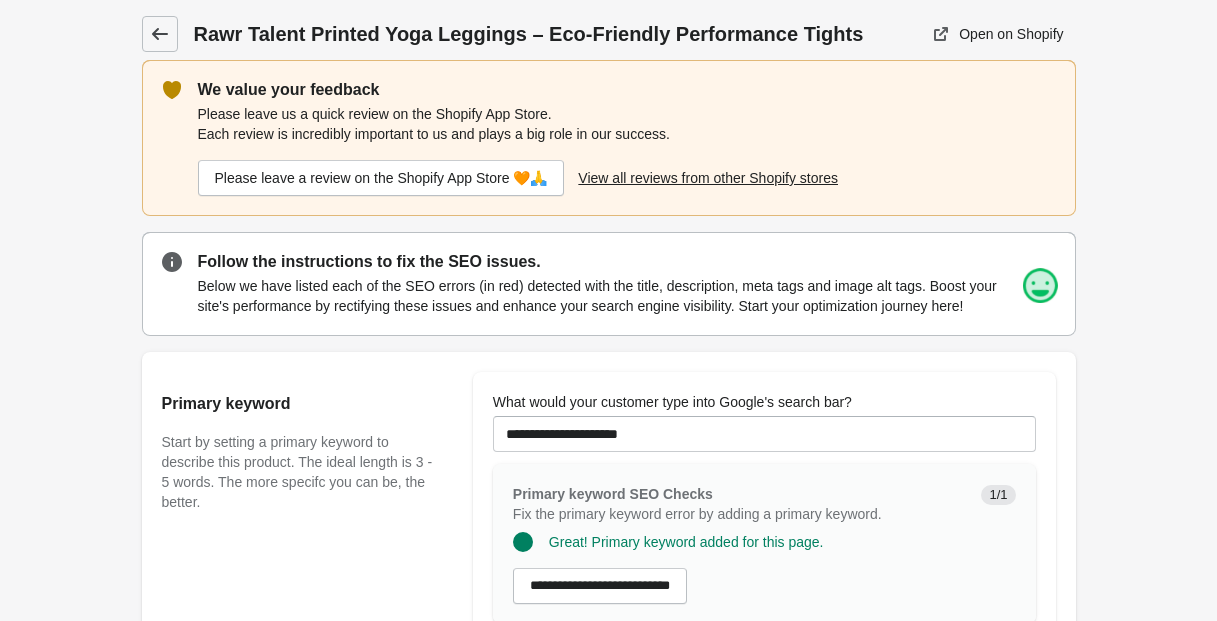 click 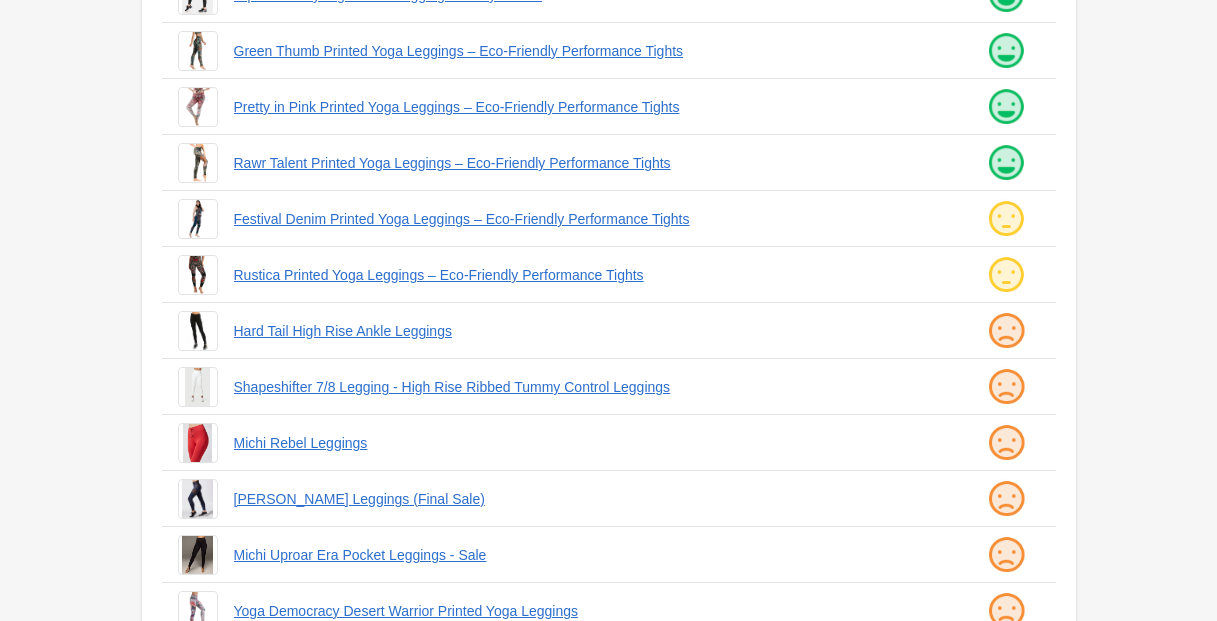 scroll, scrollTop: 329, scrollLeft: 0, axis: vertical 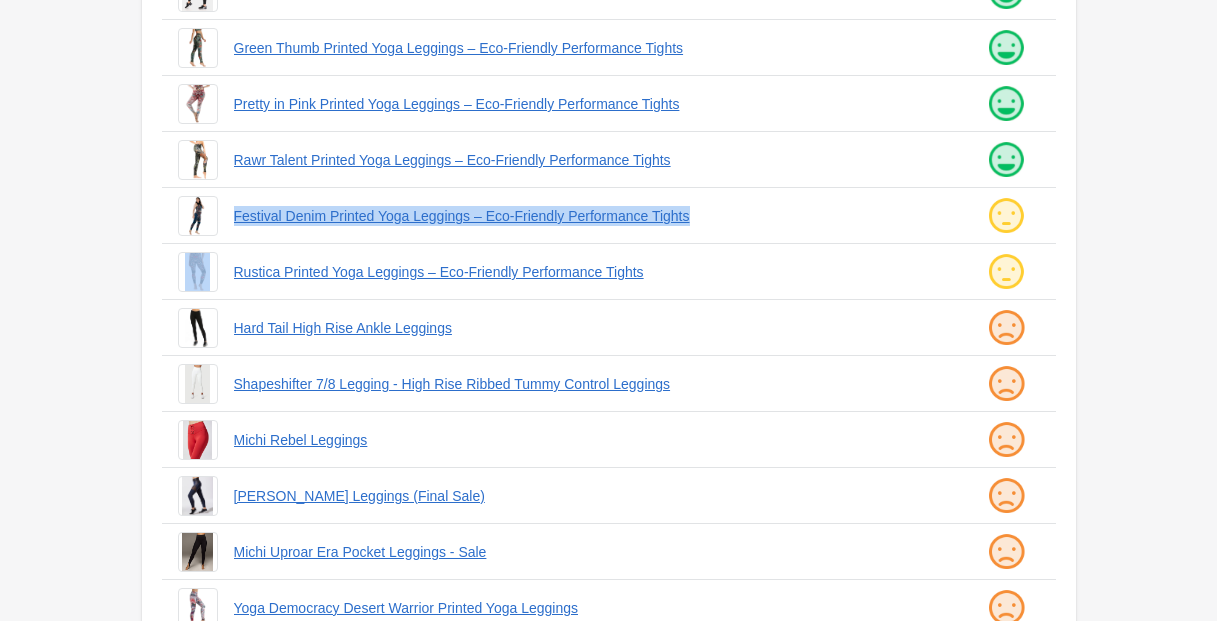 drag, startPoint x: 231, startPoint y: 216, endPoint x: 713, endPoint y: 237, distance: 482.45724 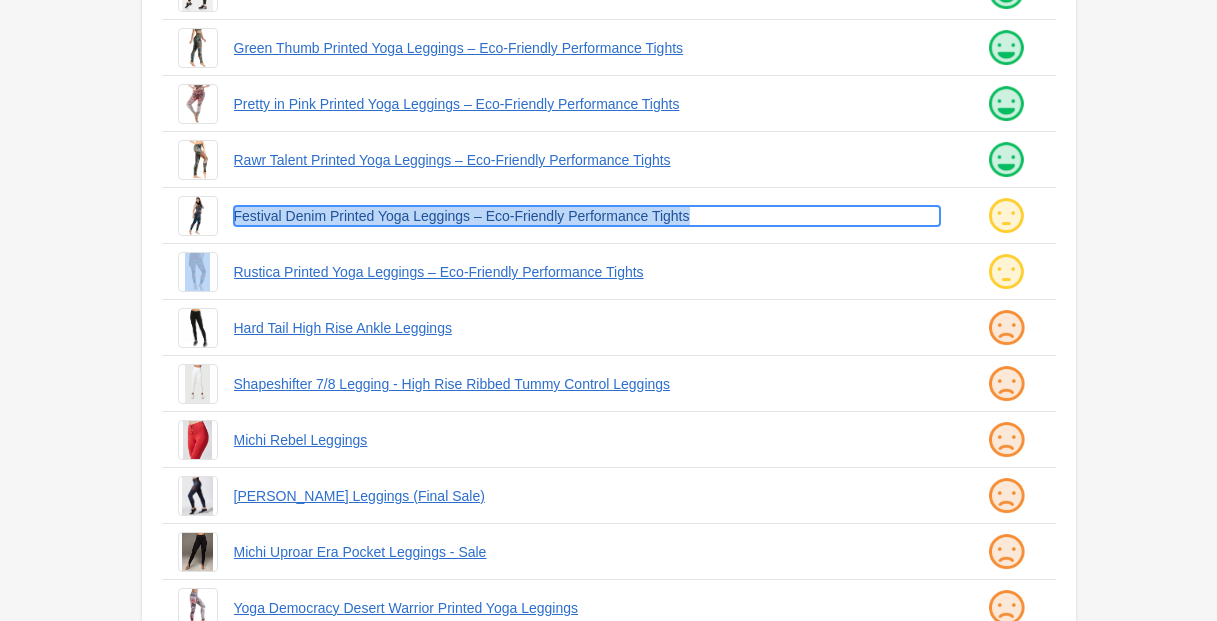 click on "Festival Denim Printed Yoga Leggings – Eco-Friendly Performance Tights" at bounding box center (587, 216) 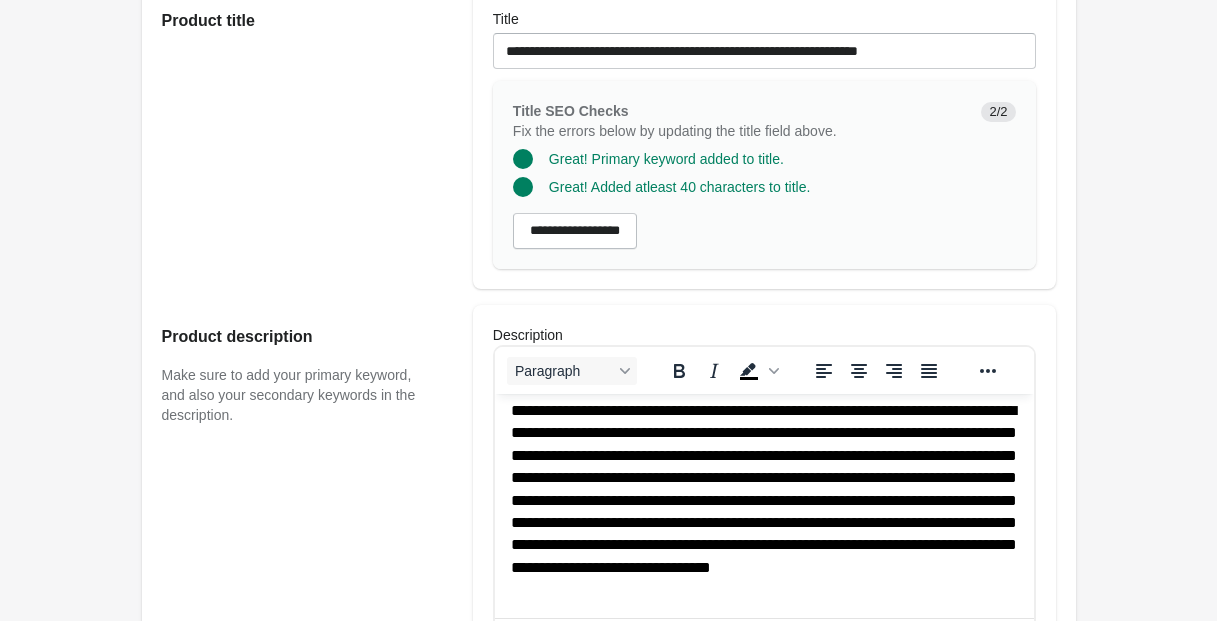 scroll, scrollTop: 754, scrollLeft: 0, axis: vertical 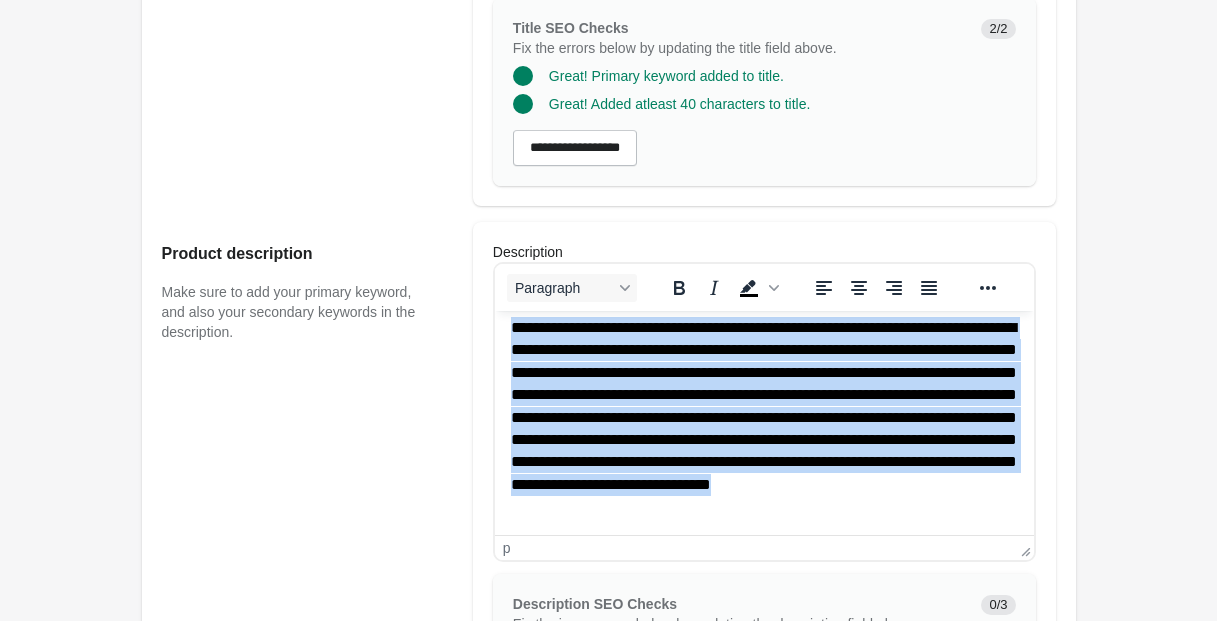 drag, startPoint x: 511, startPoint y: 328, endPoint x: 1006, endPoint y: 543, distance: 539.67584 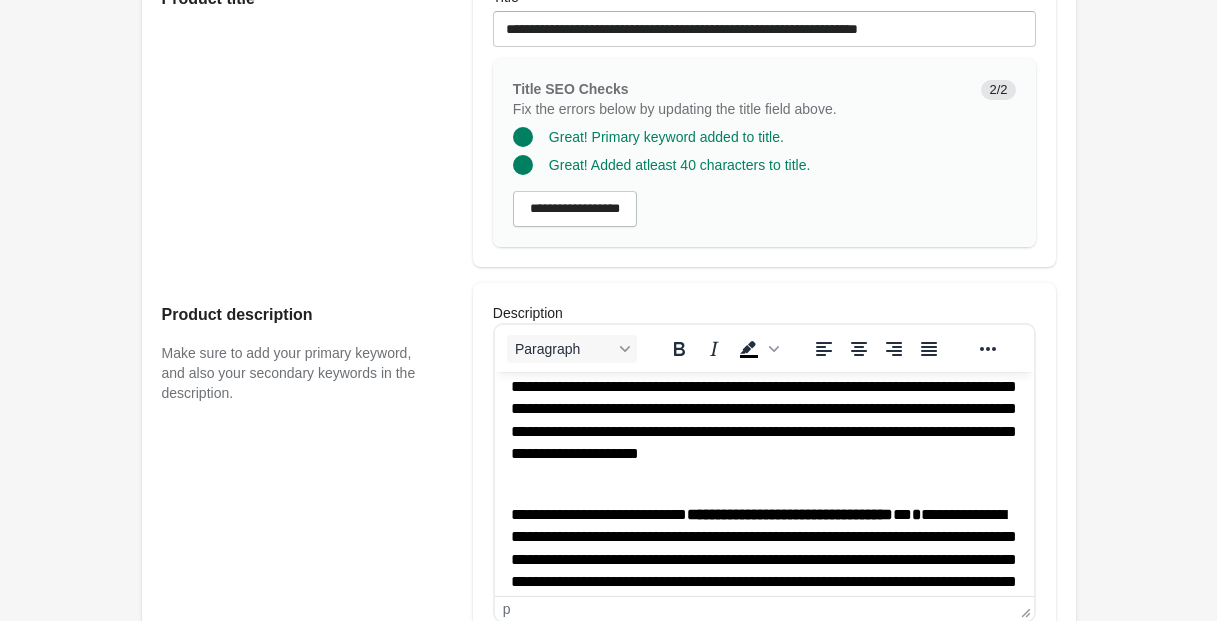 scroll, scrollTop: 0, scrollLeft: 0, axis: both 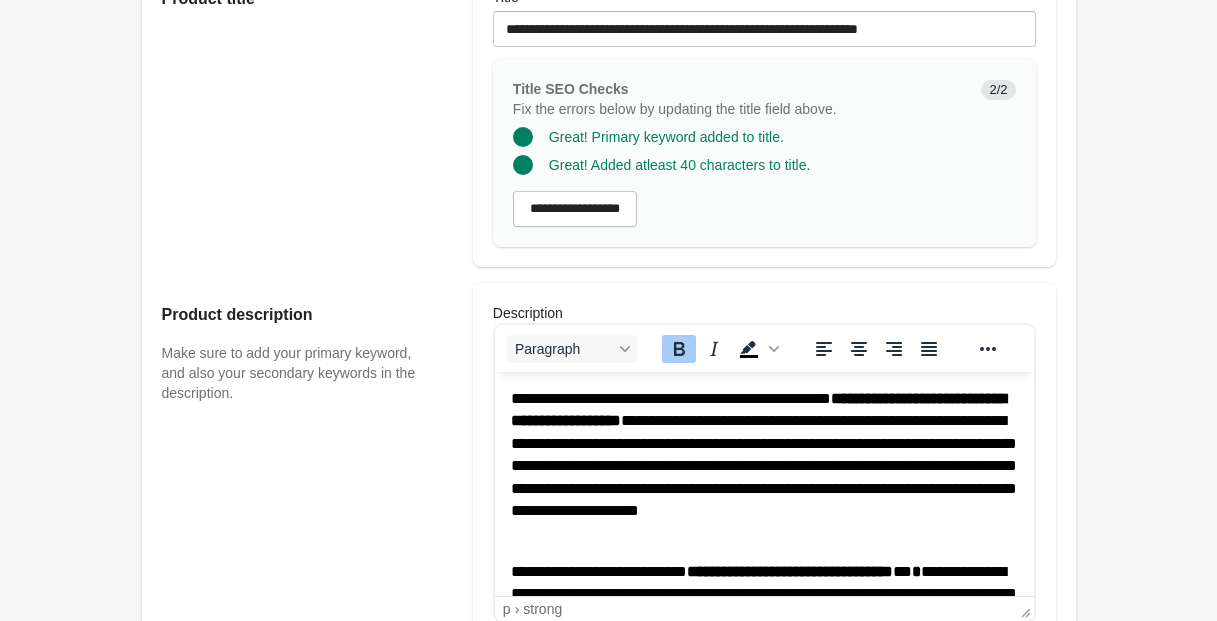 click on "**********" at bounding box center [757, 409] 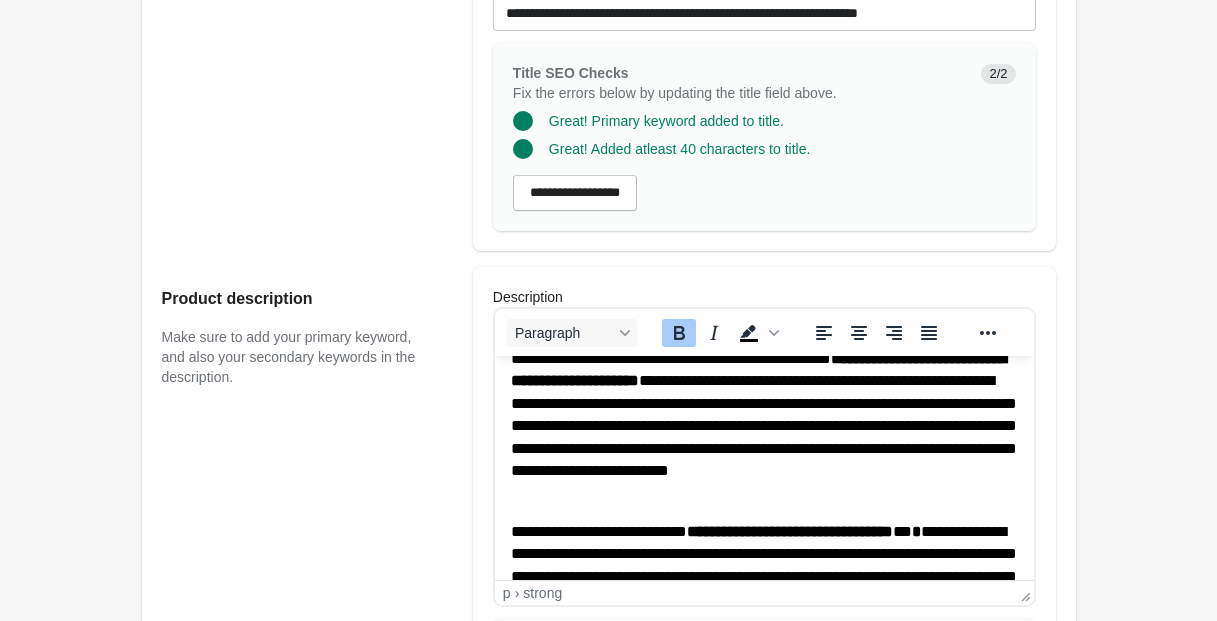 scroll, scrollTop: 5, scrollLeft: 0, axis: vertical 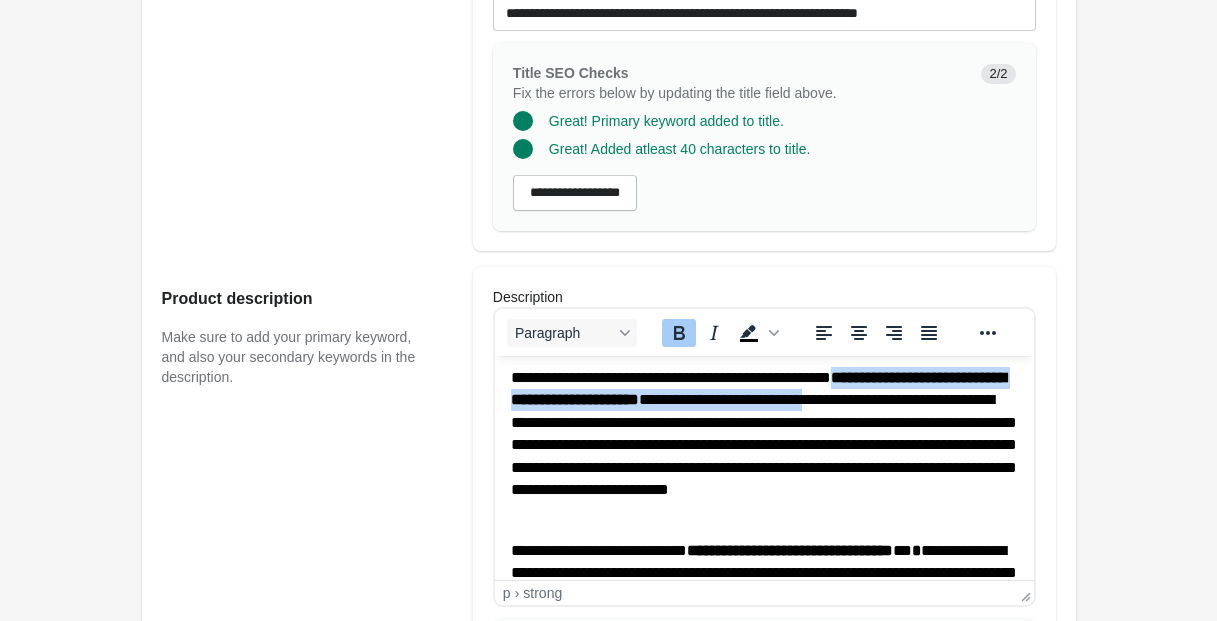 drag, startPoint x: 882, startPoint y: 380, endPoint x: 1031, endPoint y: 395, distance: 149.75313 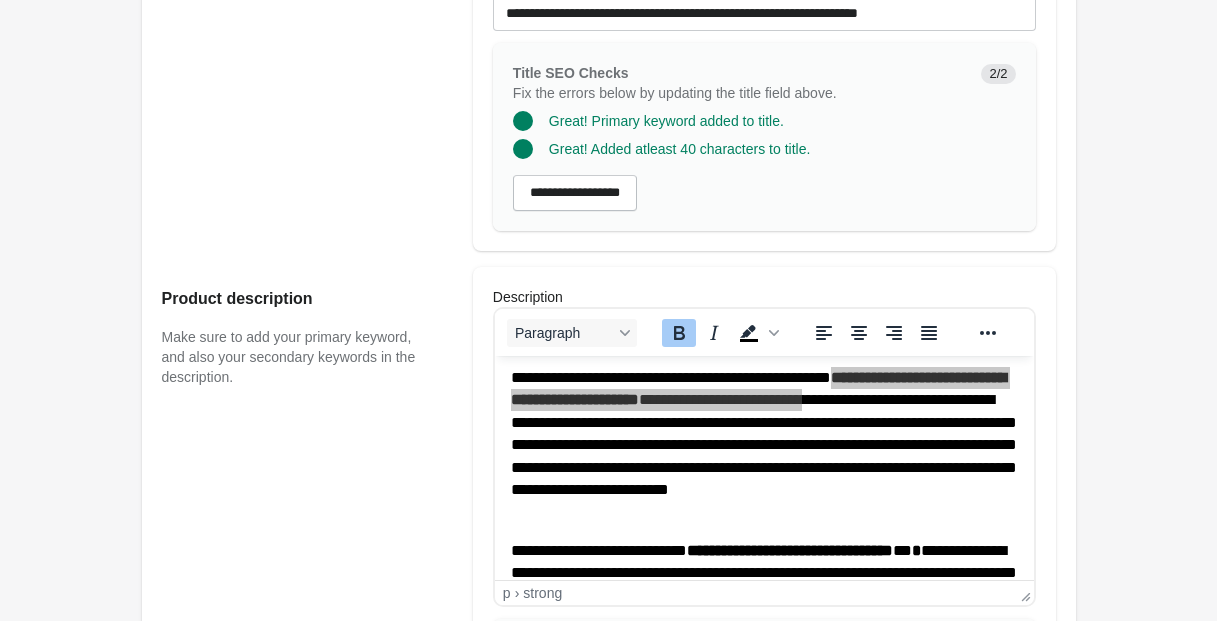 click on "Product description
Make sure to add your primary keyword, and also your secondary keywords in the description." at bounding box center (307, 593) 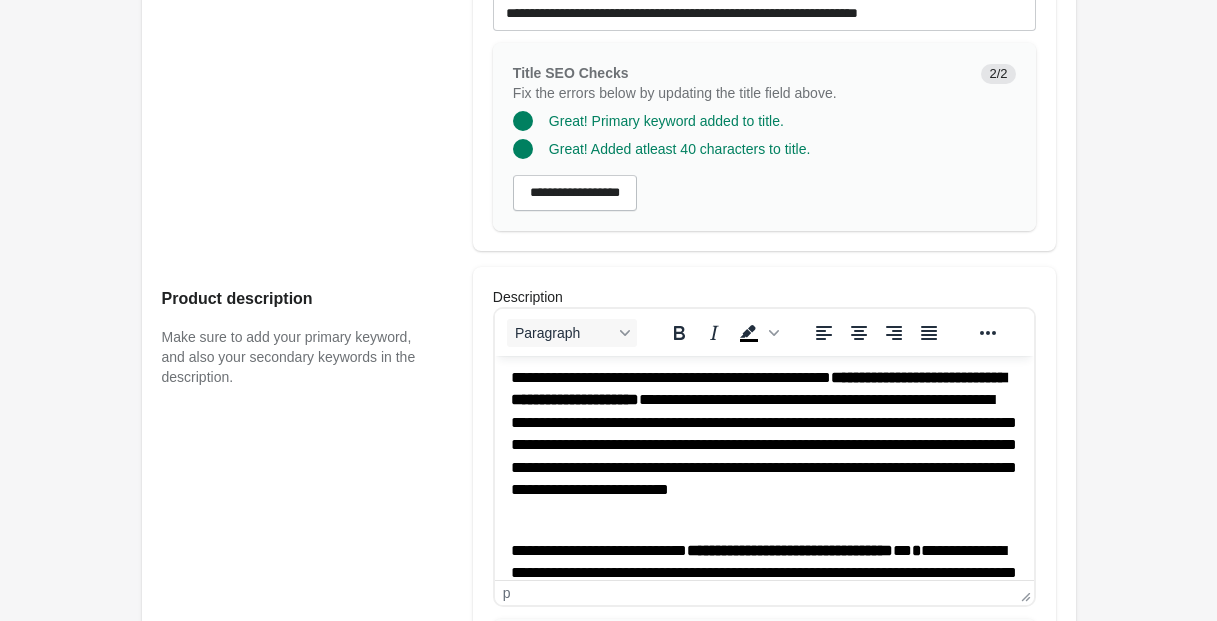 click on "**********" at bounding box center (763, 445) 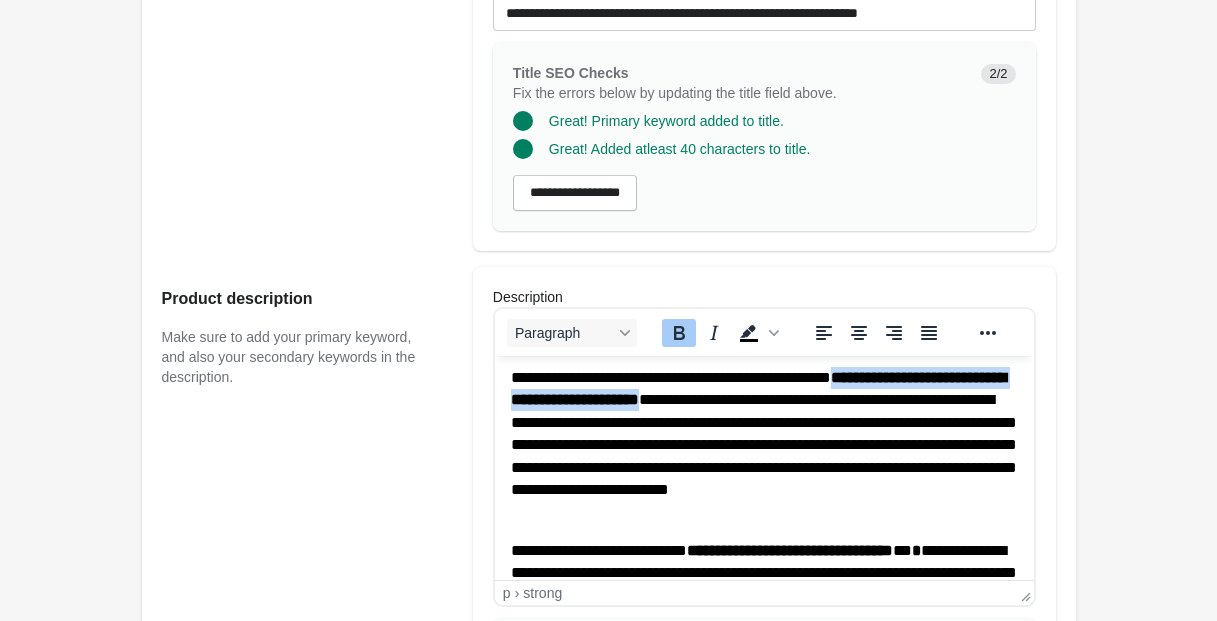 drag, startPoint x: 879, startPoint y: 377, endPoint x: 799, endPoint y: 408, distance: 85.79627 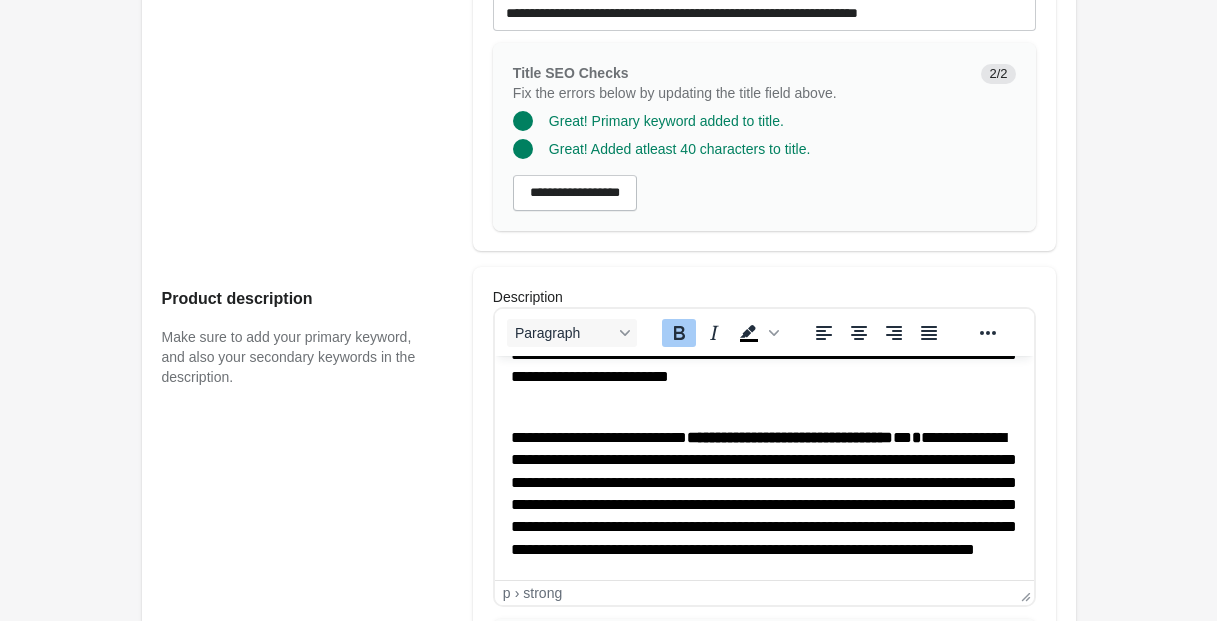 scroll, scrollTop: 124, scrollLeft: 0, axis: vertical 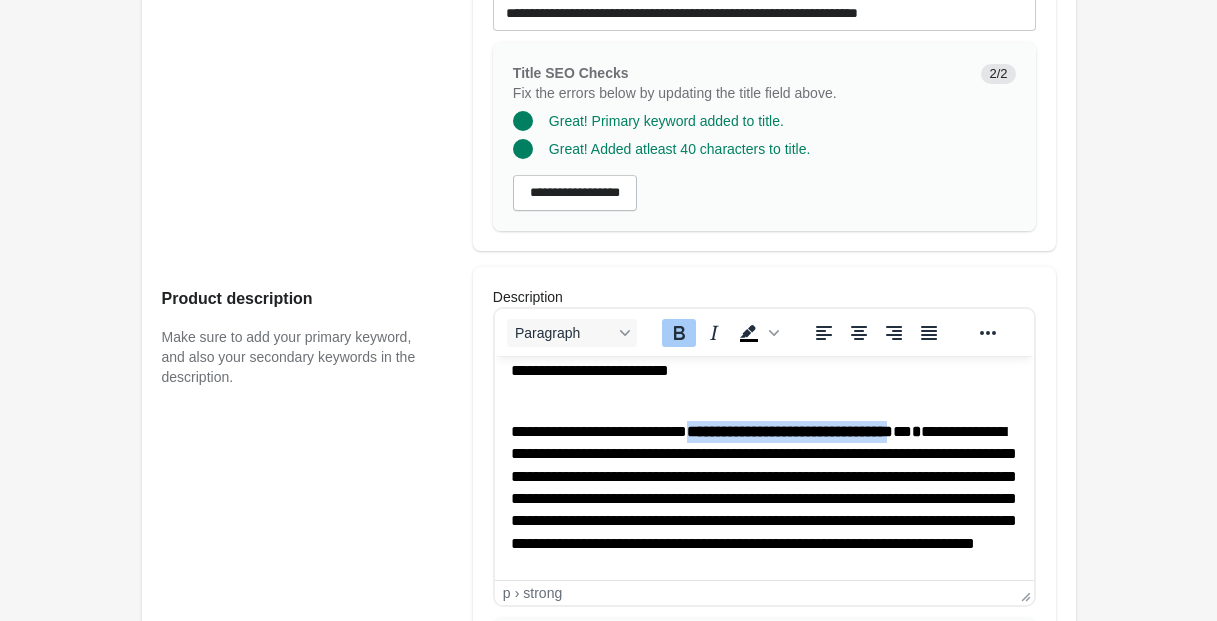 drag, startPoint x: 693, startPoint y: 432, endPoint x: 956, endPoint y: 431, distance: 263.0019 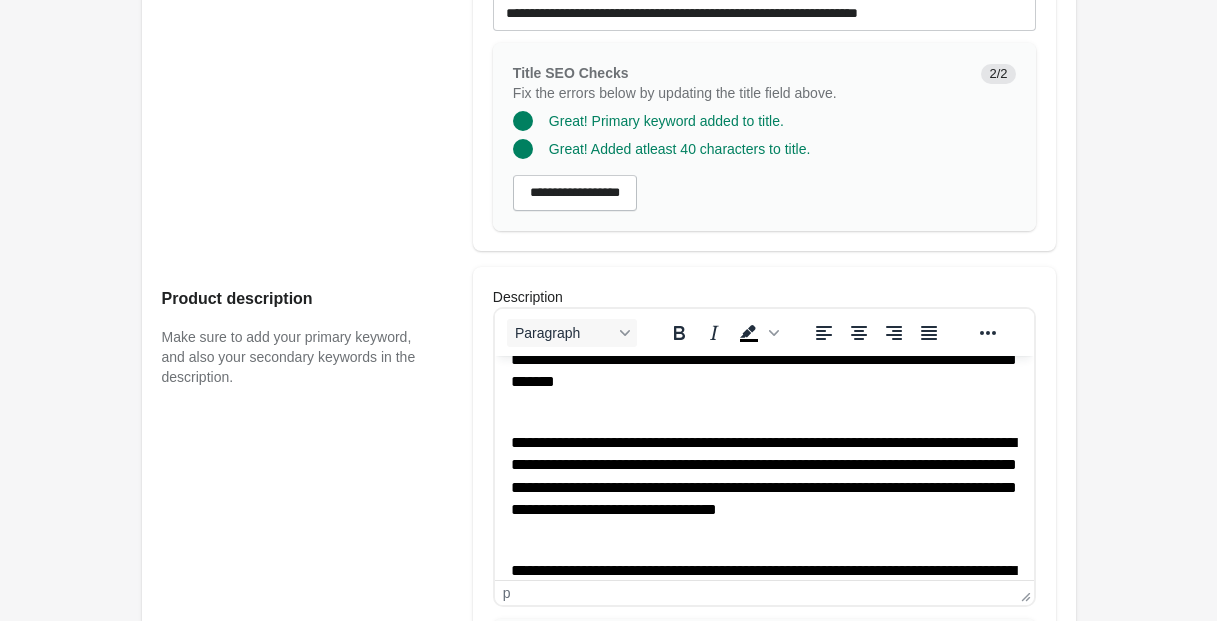 scroll, scrollTop: 310, scrollLeft: 0, axis: vertical 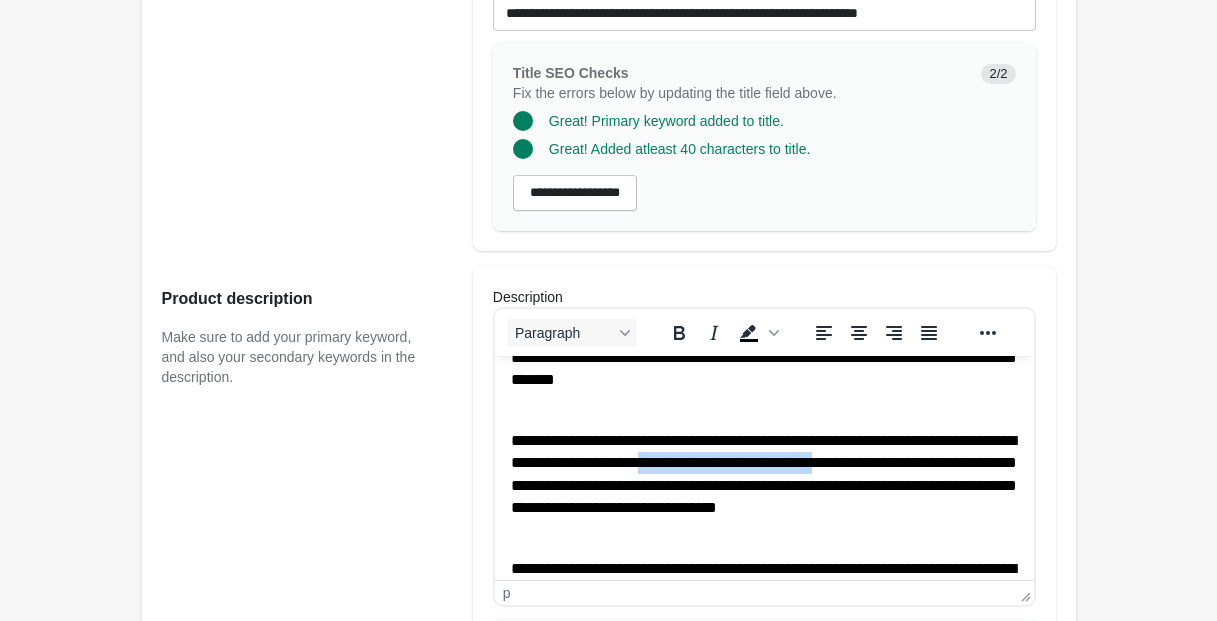 drag, startPoint x: 749, startPoint y: 463, endPoint x: 984, endPoint y: 467, distance: 235.03404 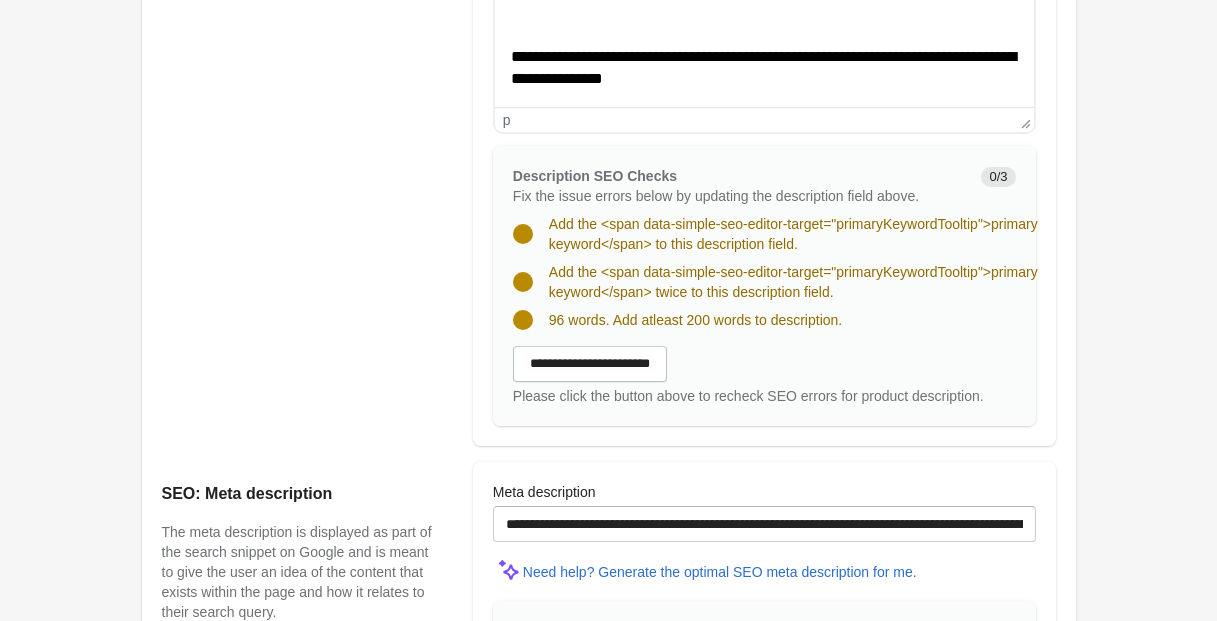 scroll, scrollTop: 1159, scrollLeft: 0, axis: vertical 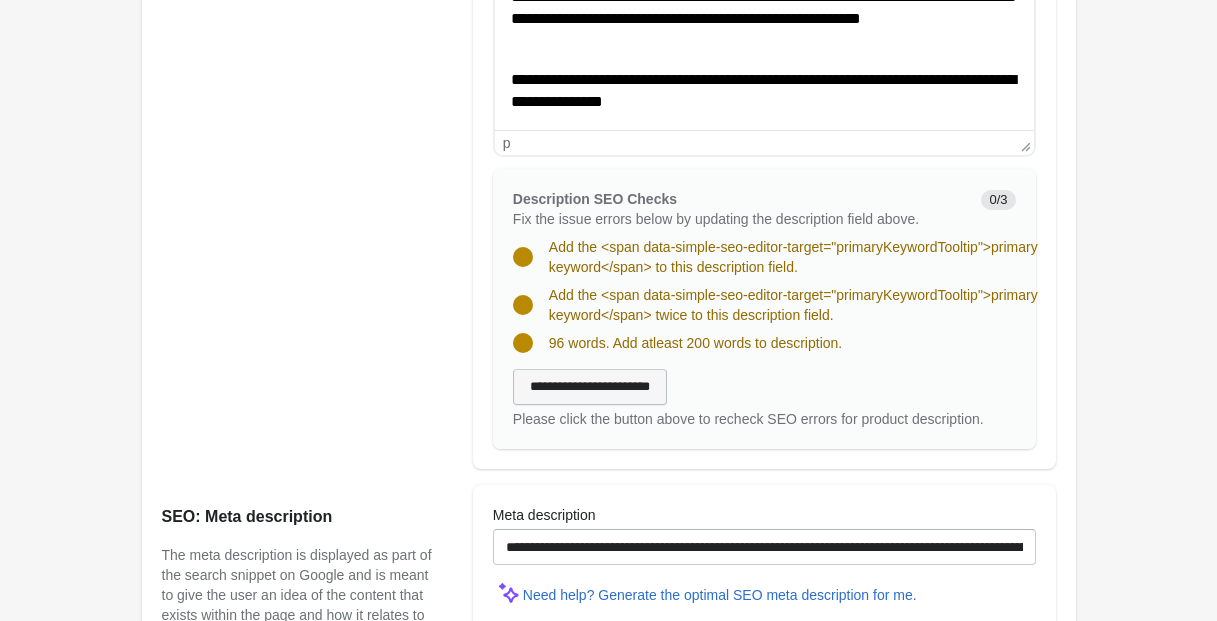 click on "**********" at bounding box center (590, 387) 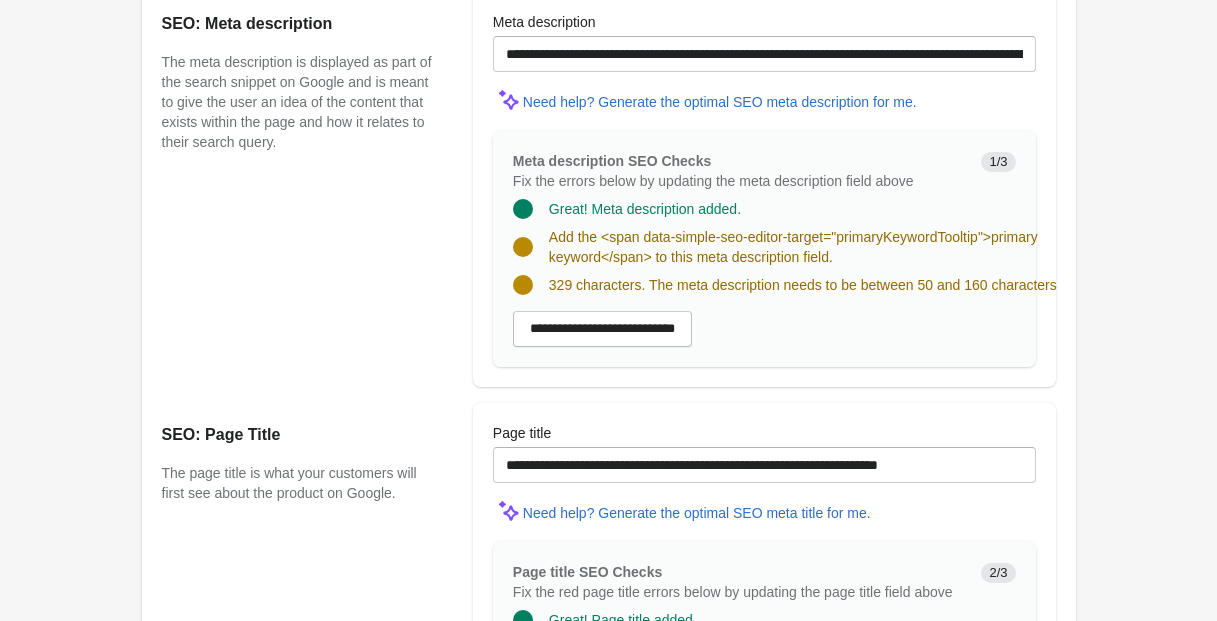 scroll, scrollTop: 1592, scrollLeft: 0, axis: vertical 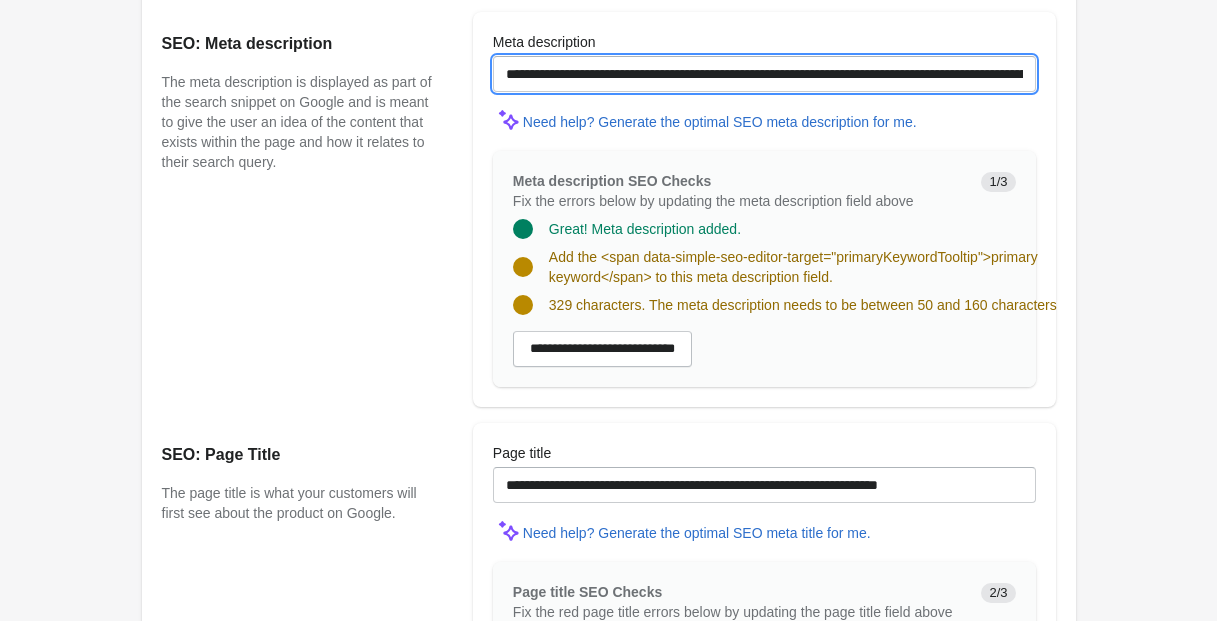 drag, startPoint x: 734, startPoint y: 90, endPoint x: 434, endPoint y: 83, distance: 300.08167 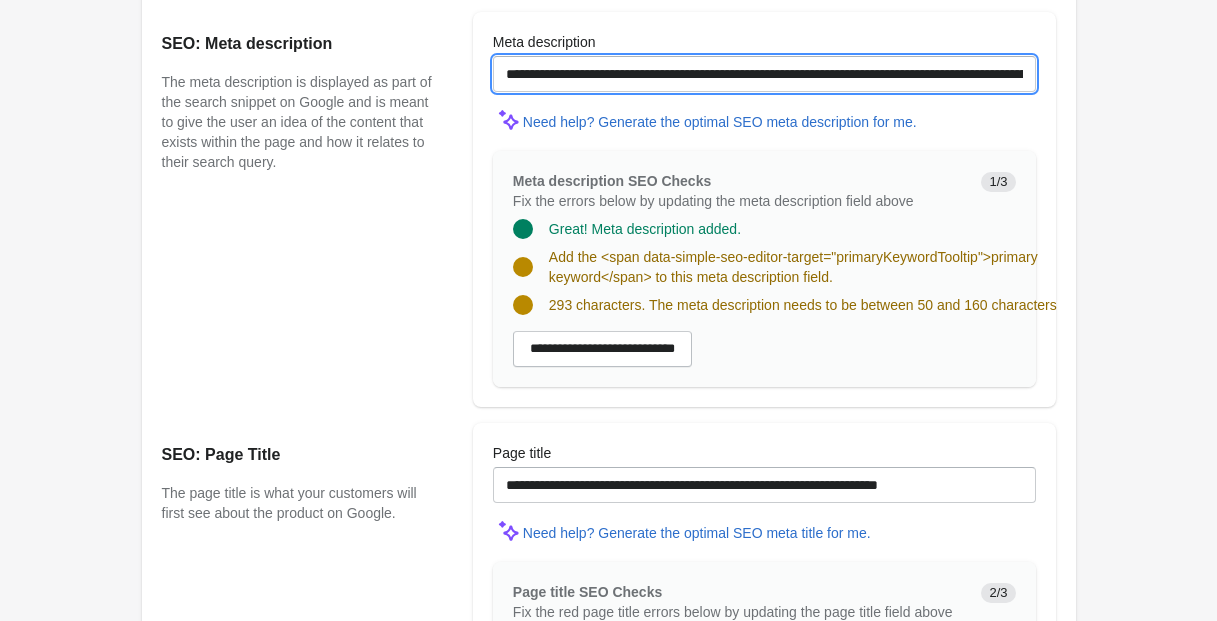 drag, startPoint x: 600, startPoint y: 94, endPoint x: 541, endPoint y: 96, distance: 59.03389 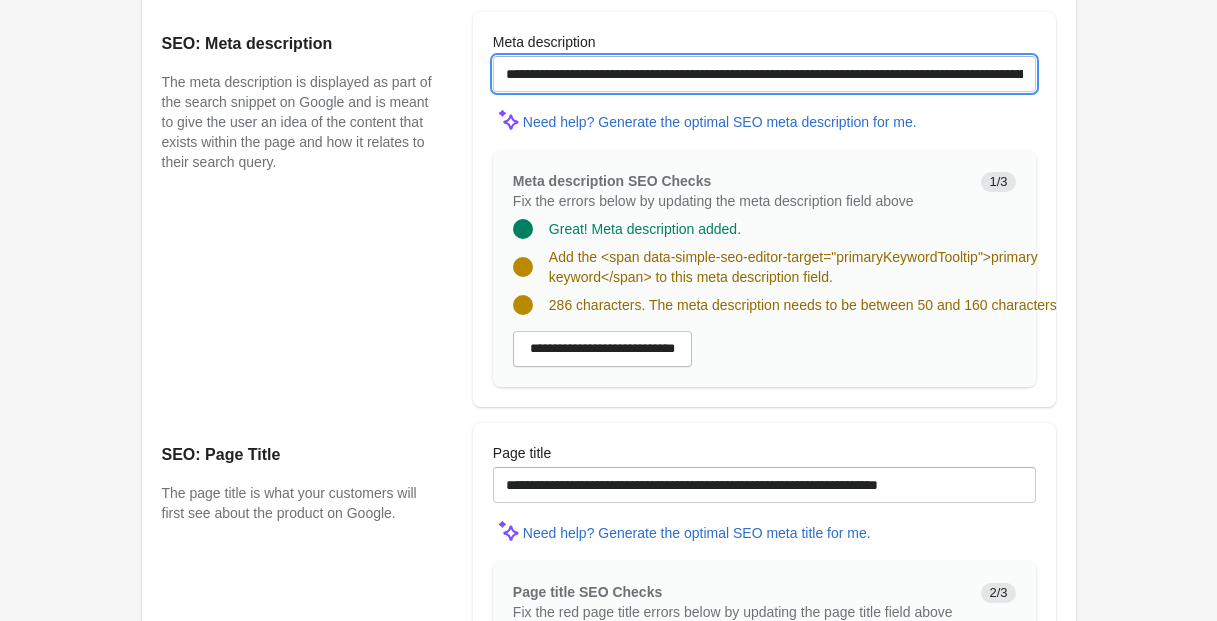 click on "**********" at bounding box center [764, 74] 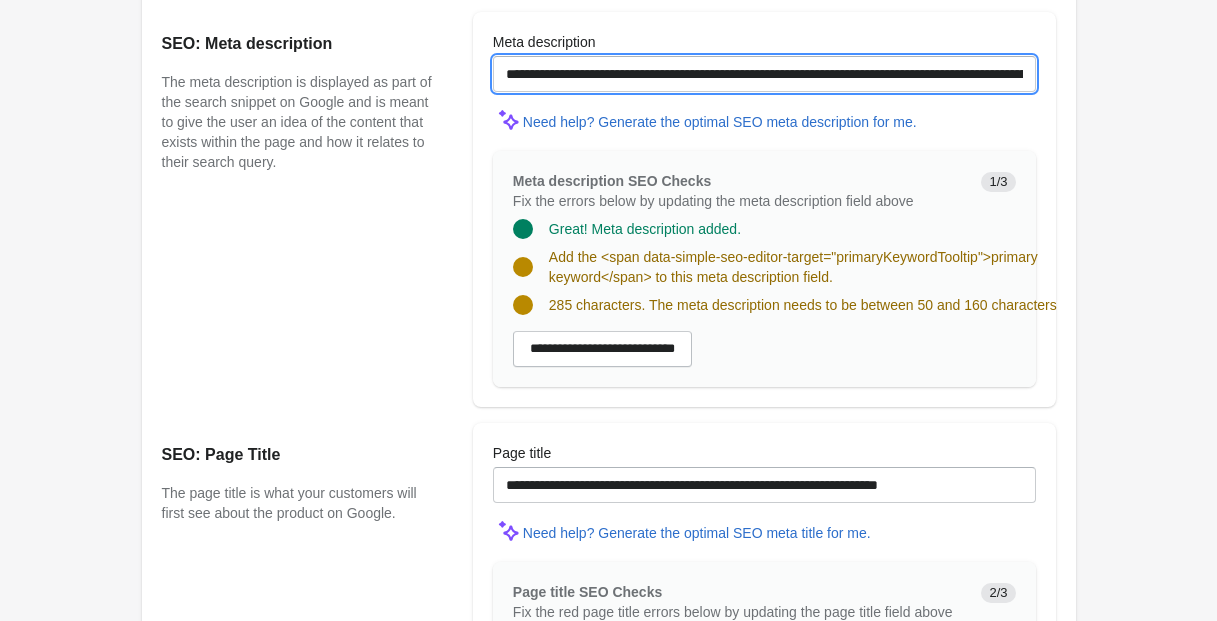 click on "**********" at bounding box center [764, 74] 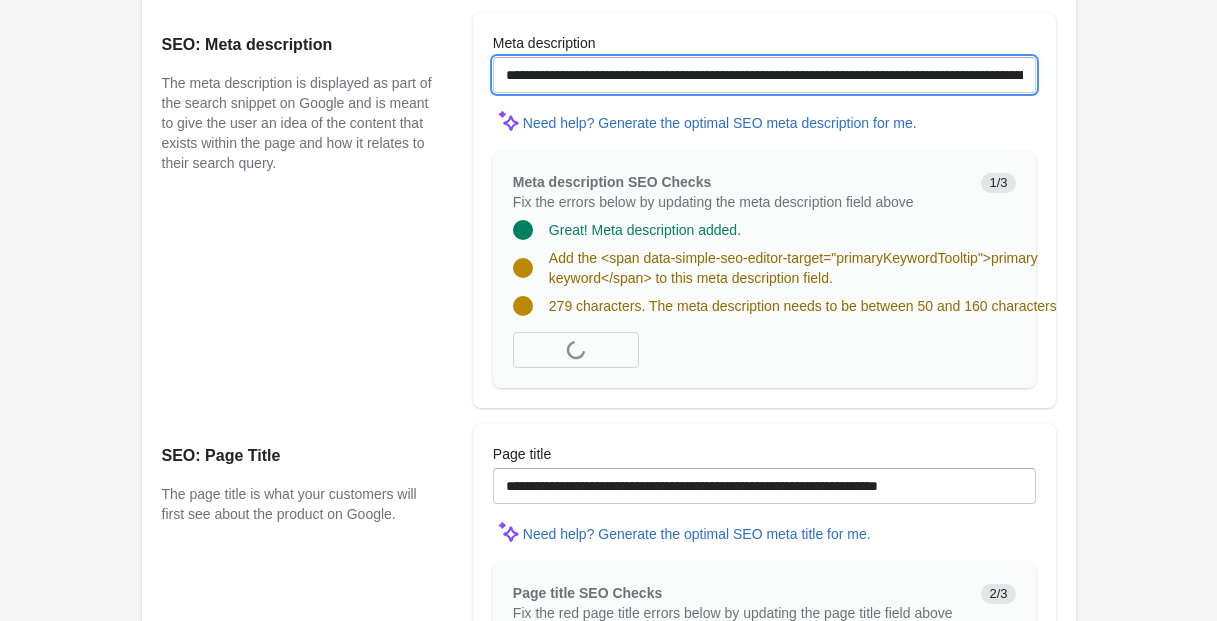scroll, scrollTop: 1596, scrollLeft: 0, axis: vertical 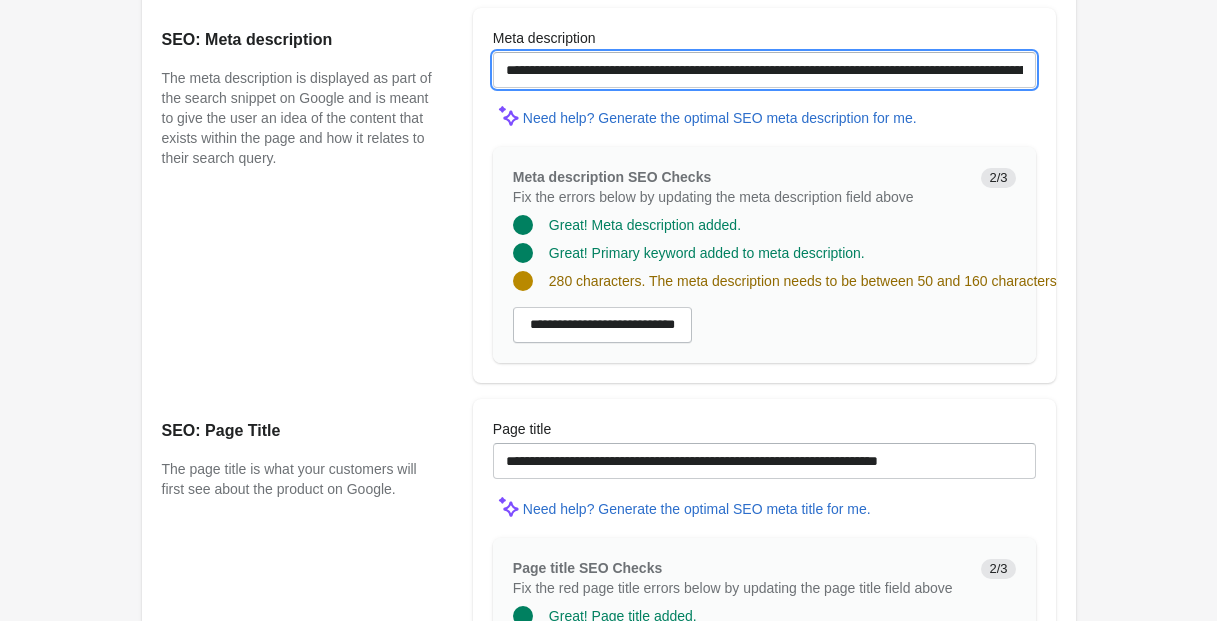 click on "**********" at bounding box center [764, 70] 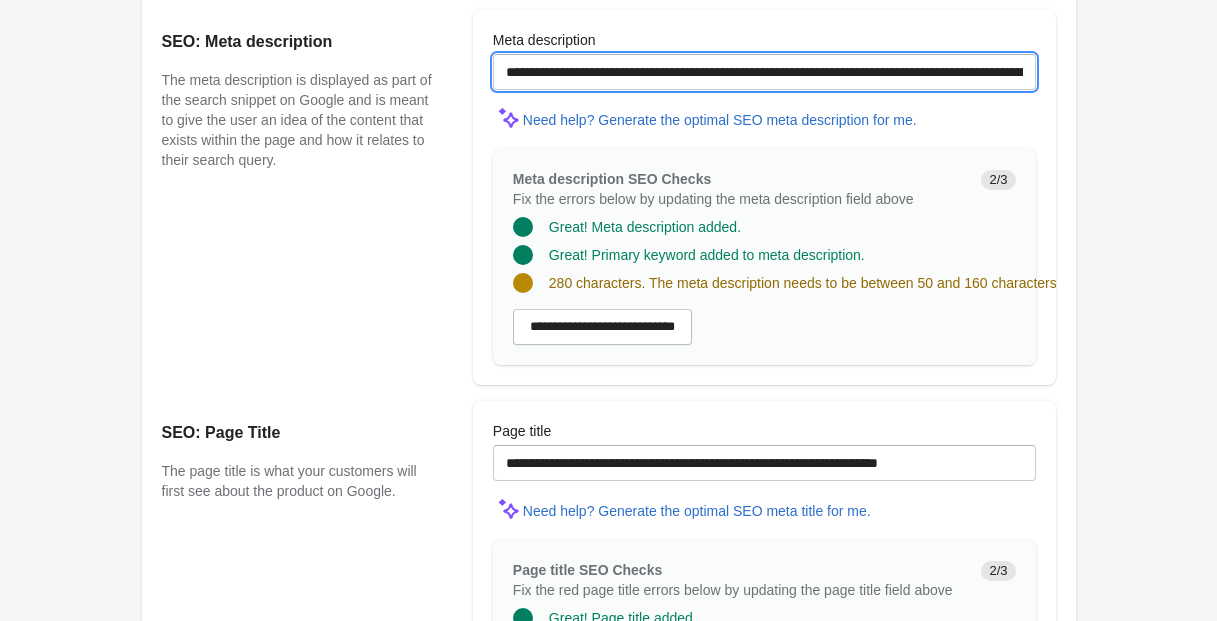 click on "**********" at bounding box center [764, 72] 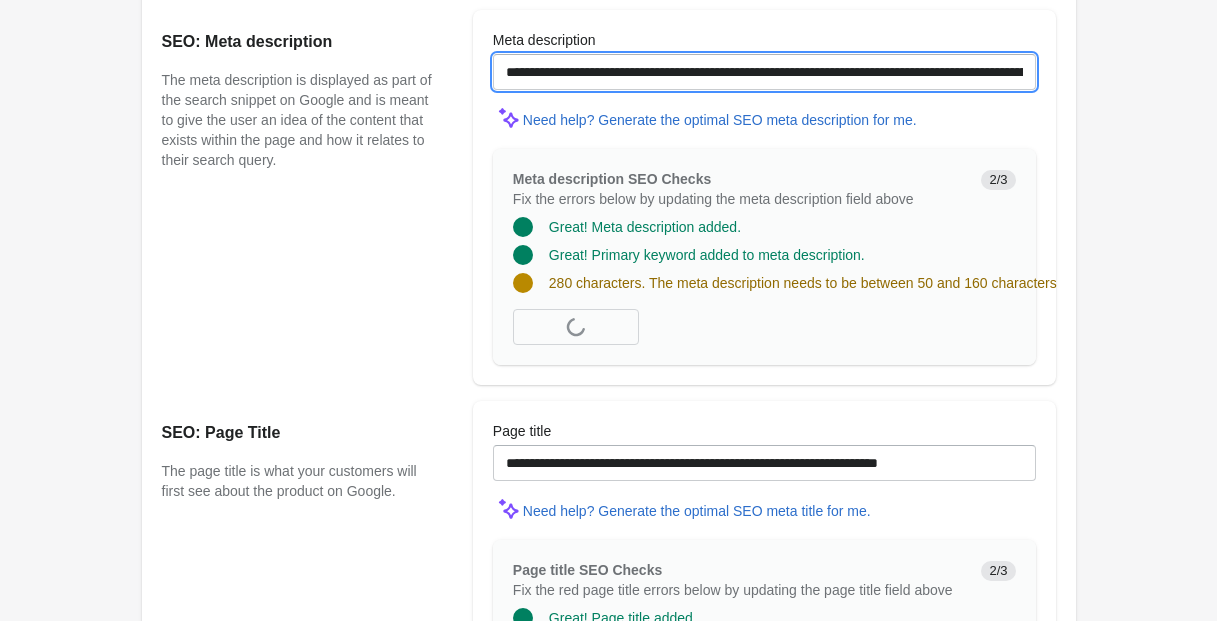 scroll, scrollTop: 1593, scrollLeft: 0, axis: vertical 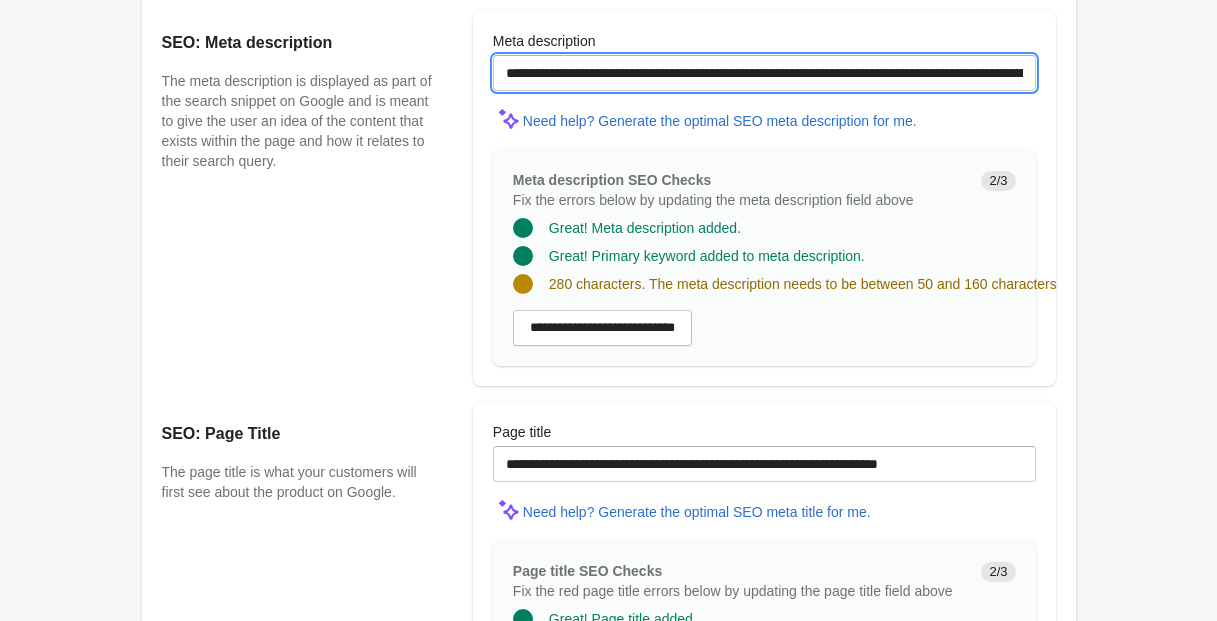 click on "**********" at bounding box center (764, 73) 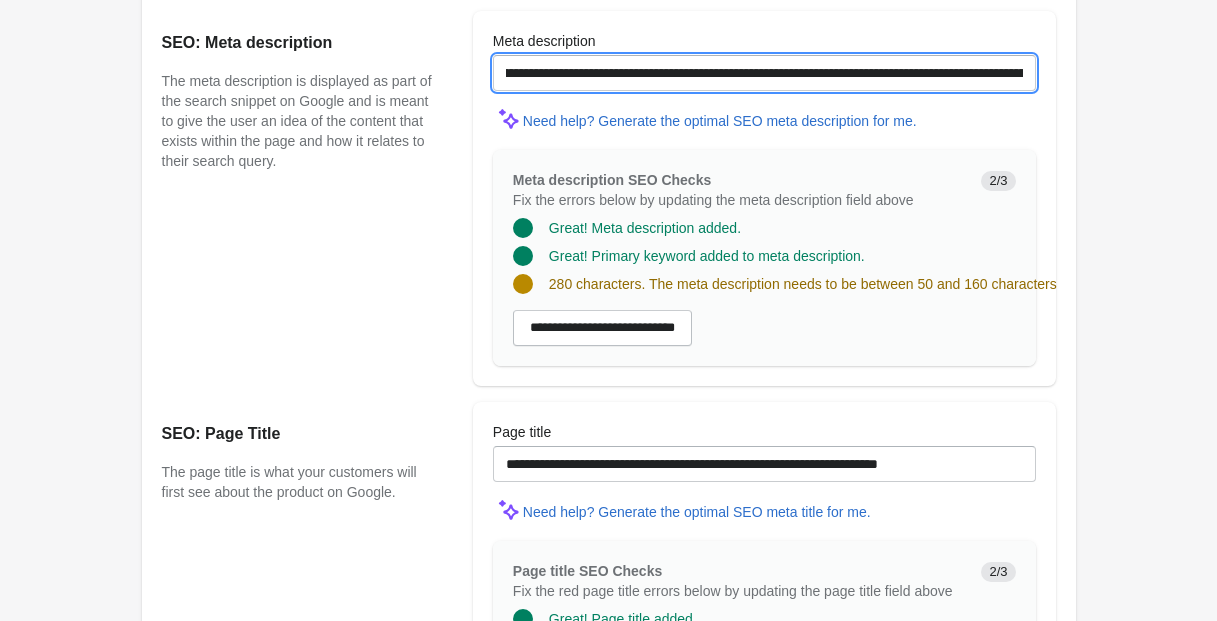 scroll, scrollTop: 0, scrollLeft: 244, axis: horizontal 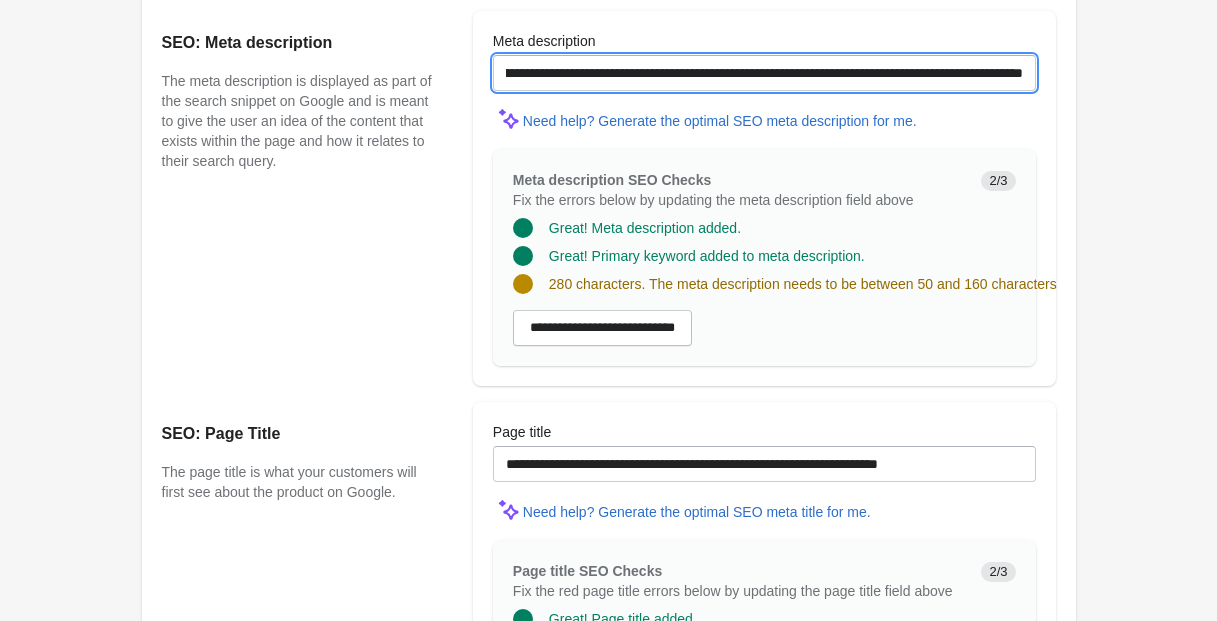 drag, startPoint x: 890, startPoint y: 92, endPoint x: 1102, endPoint y: 96, distance: 212.03773 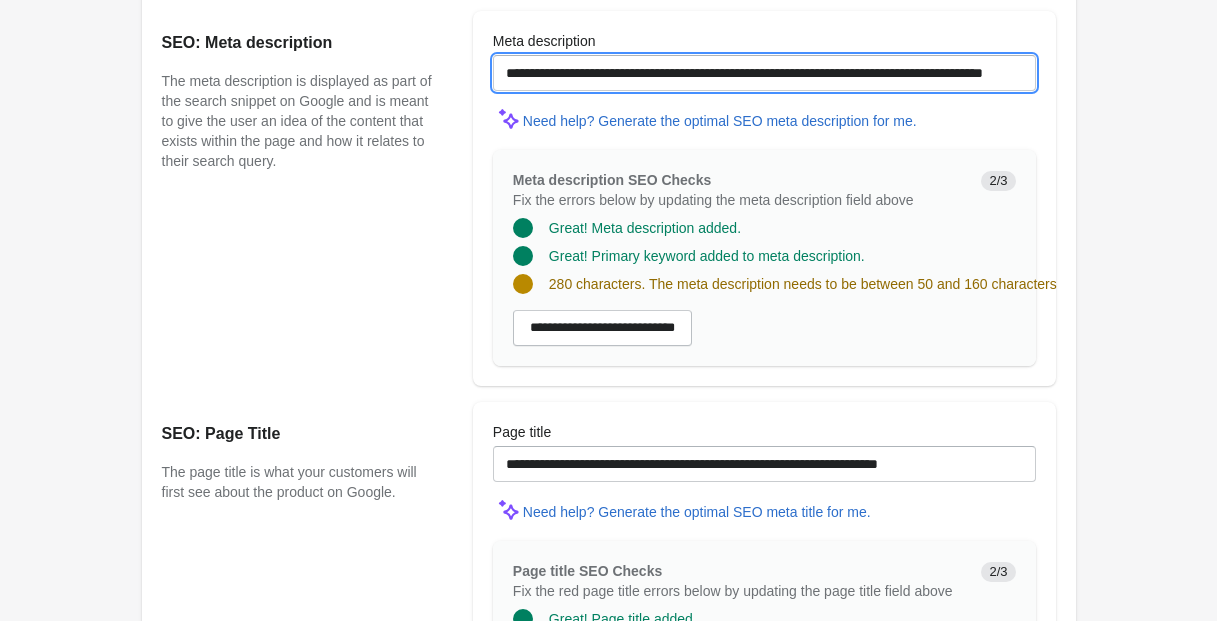 scroll, scrollTop: 0, scrollLeft: 110, axis: horizontal 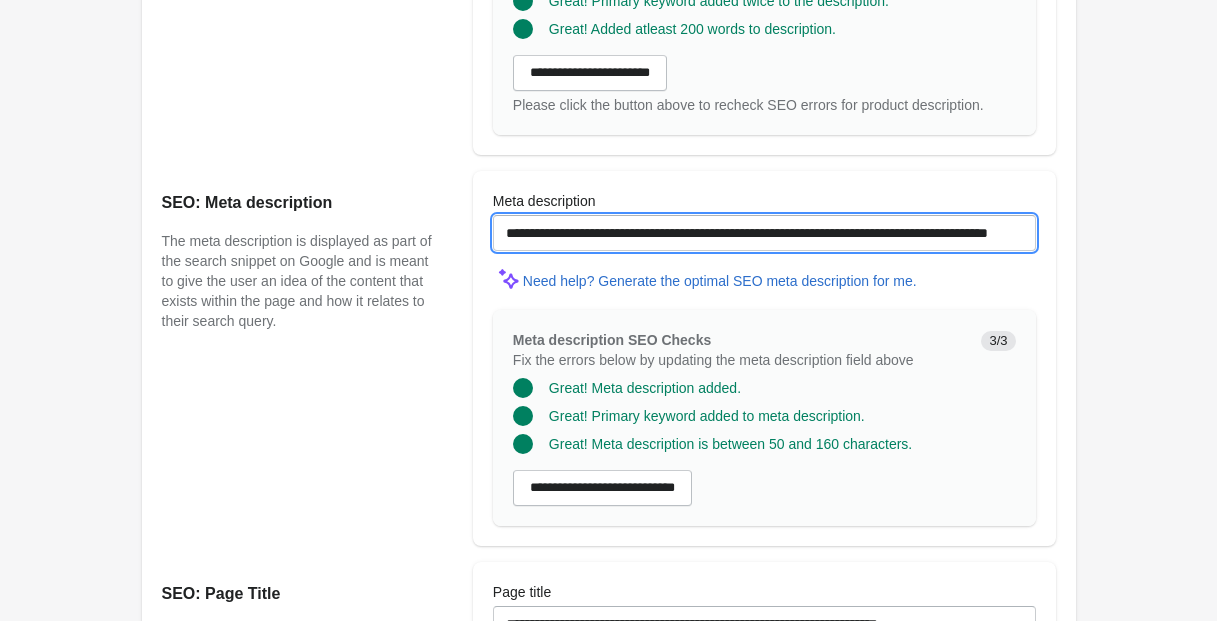 click on "**********" at bounding box center [764, 233] 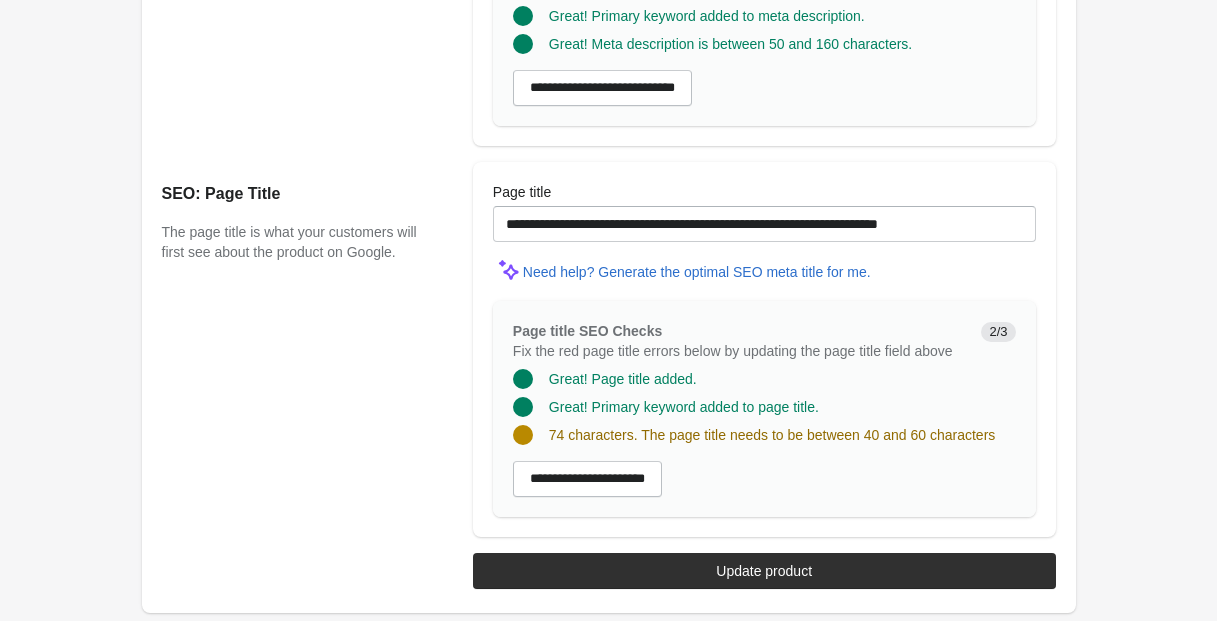 scroll, scrollTop: 1889, scrollLeft: 0, axis: vertical 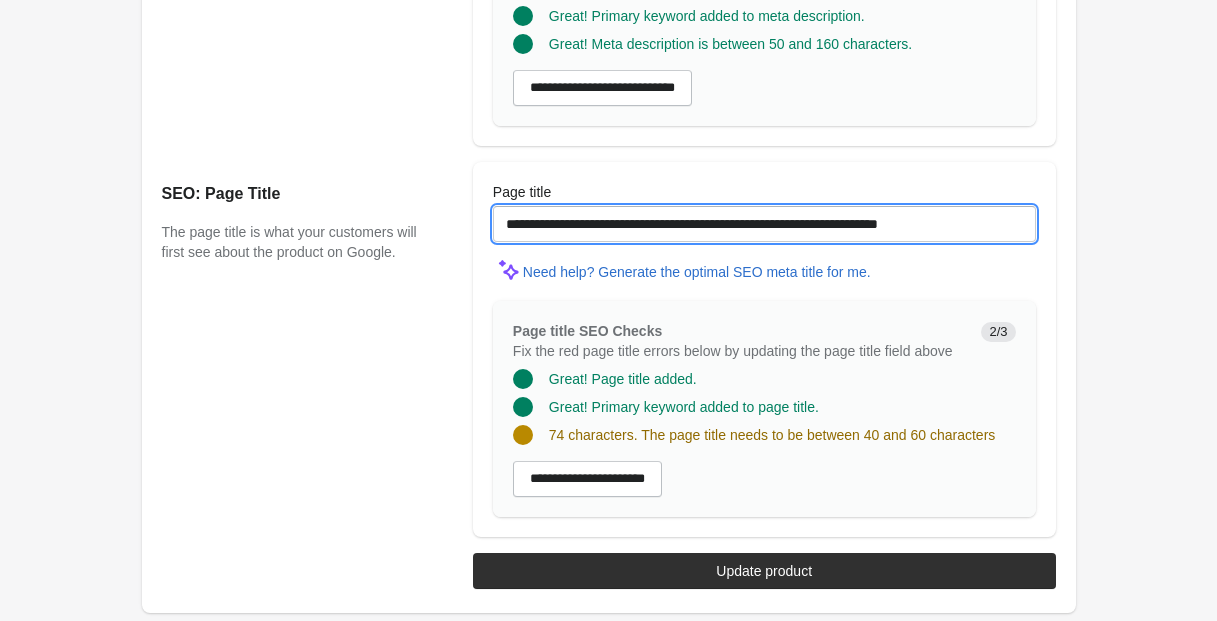 drag, startPoint x: 754, startPoint y: 186, endPoint x: 603, endPoint y: 189, distance: 151.0298 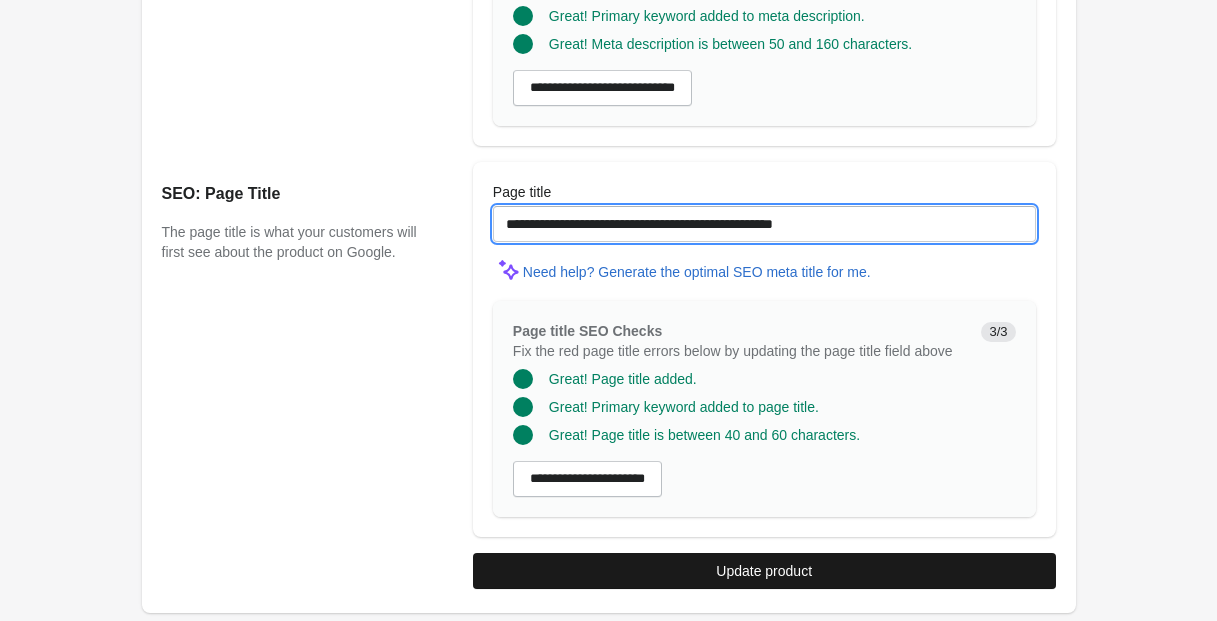 type on "**********" 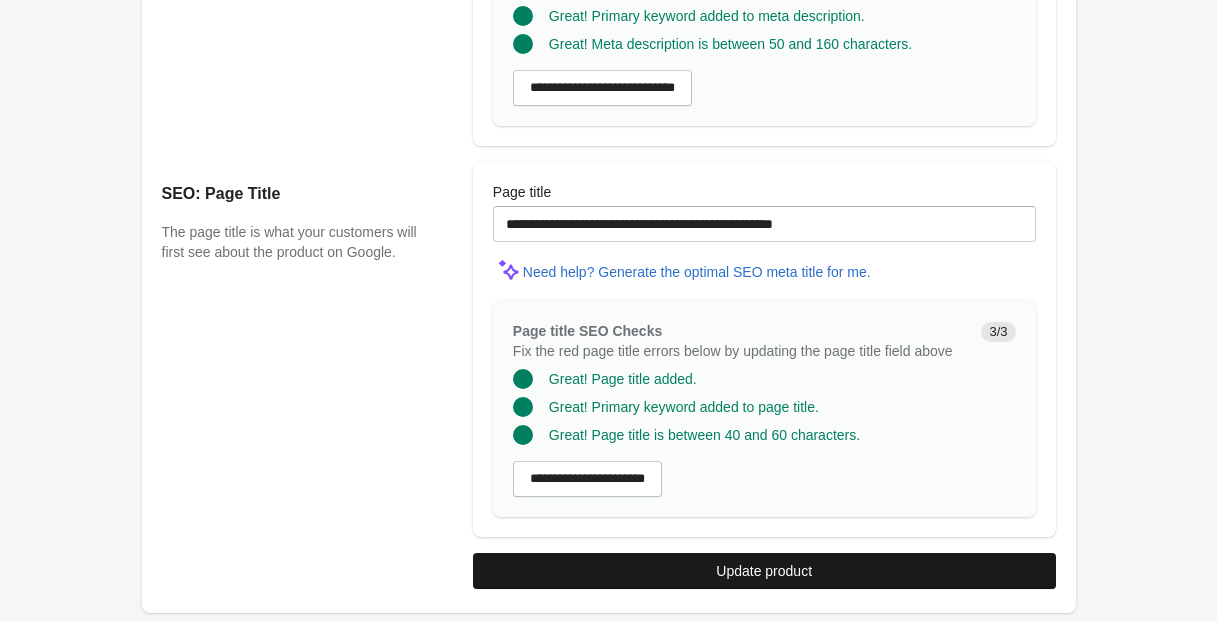 click on "Update product" at bounding box center [764, 571] 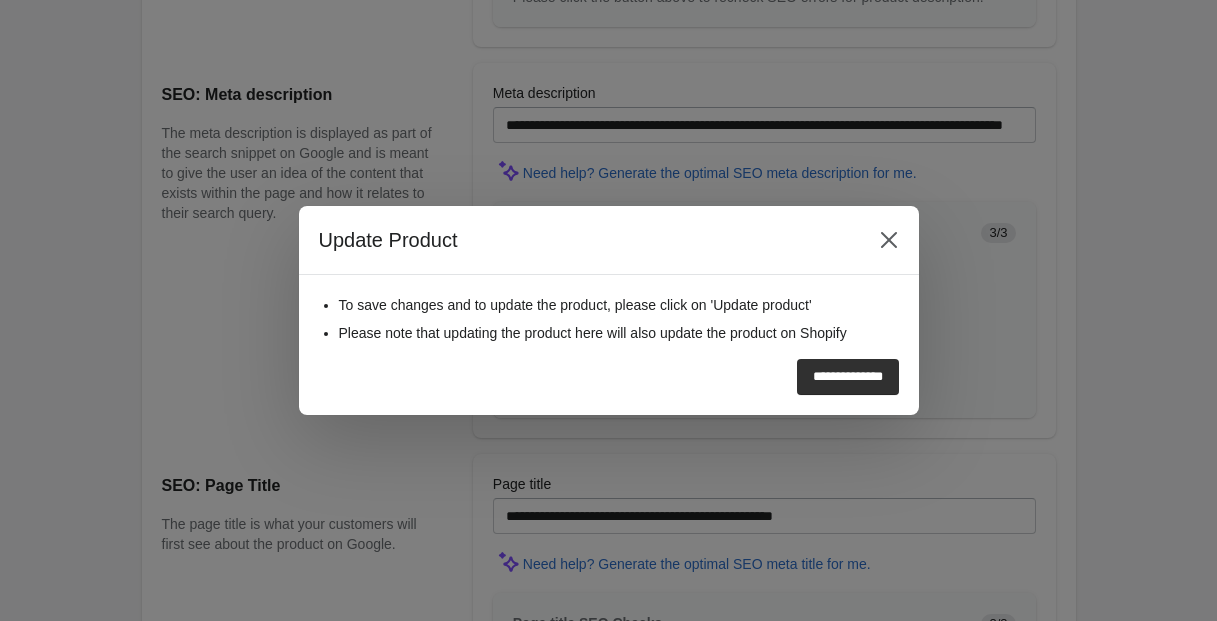 scroll, scrollTop: 1495, scrollLeft: 0, axis: vertical 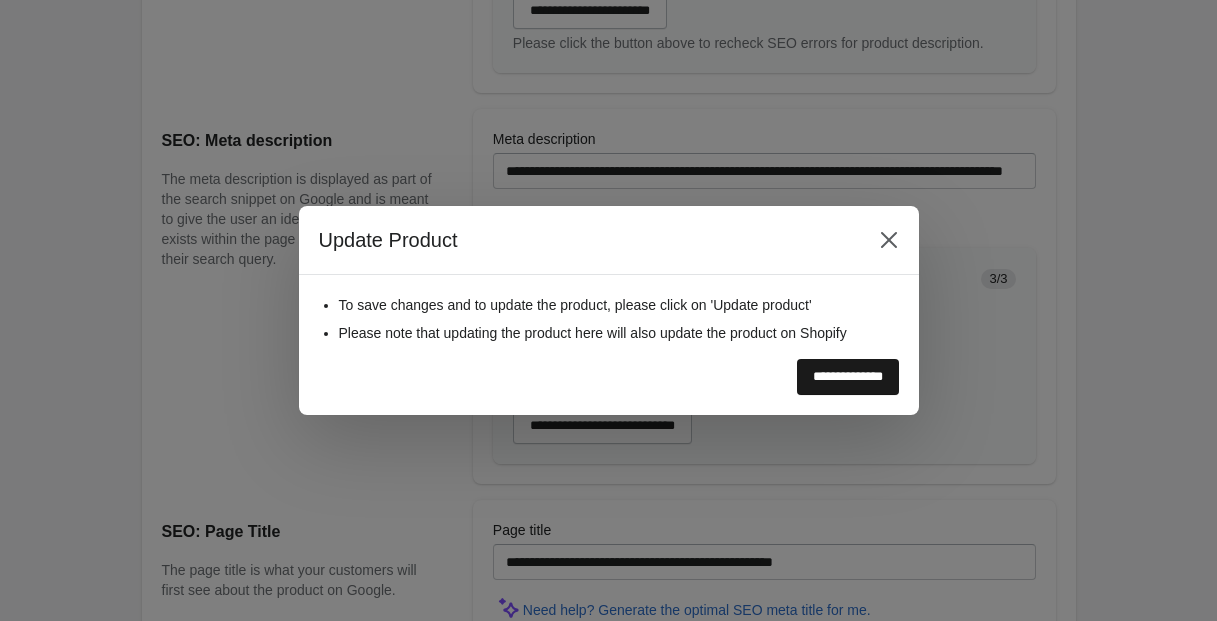 click on "**********" at bounding box center (848, 377) 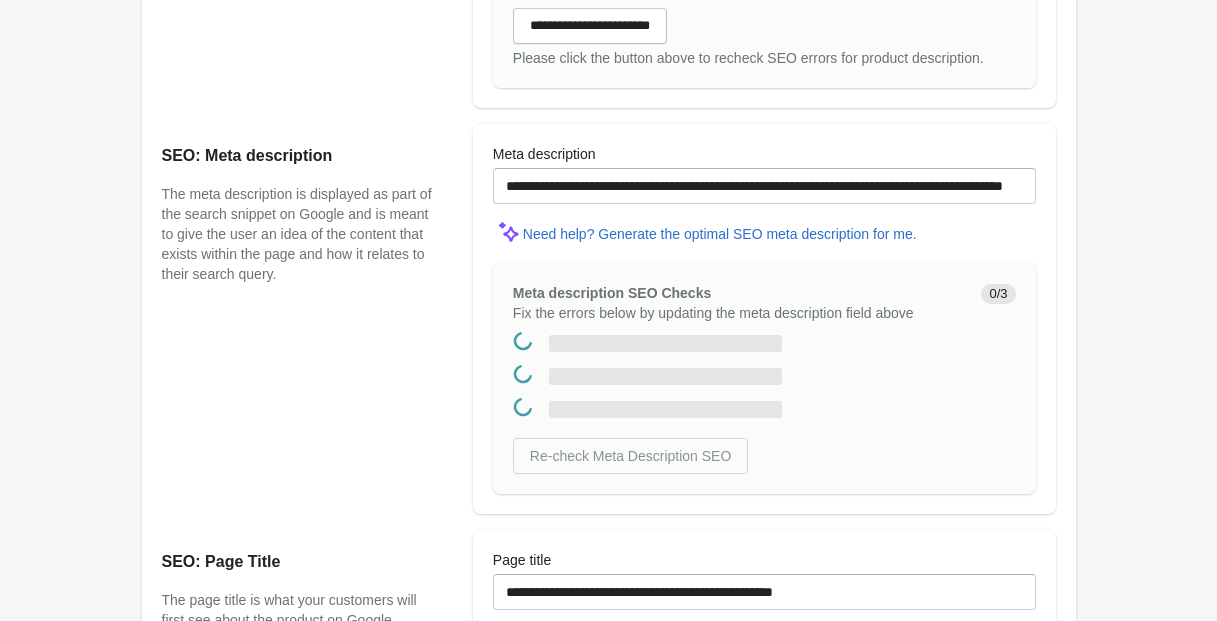 scroll, scrollTop: 0, scrollLeft: 0, axis: both 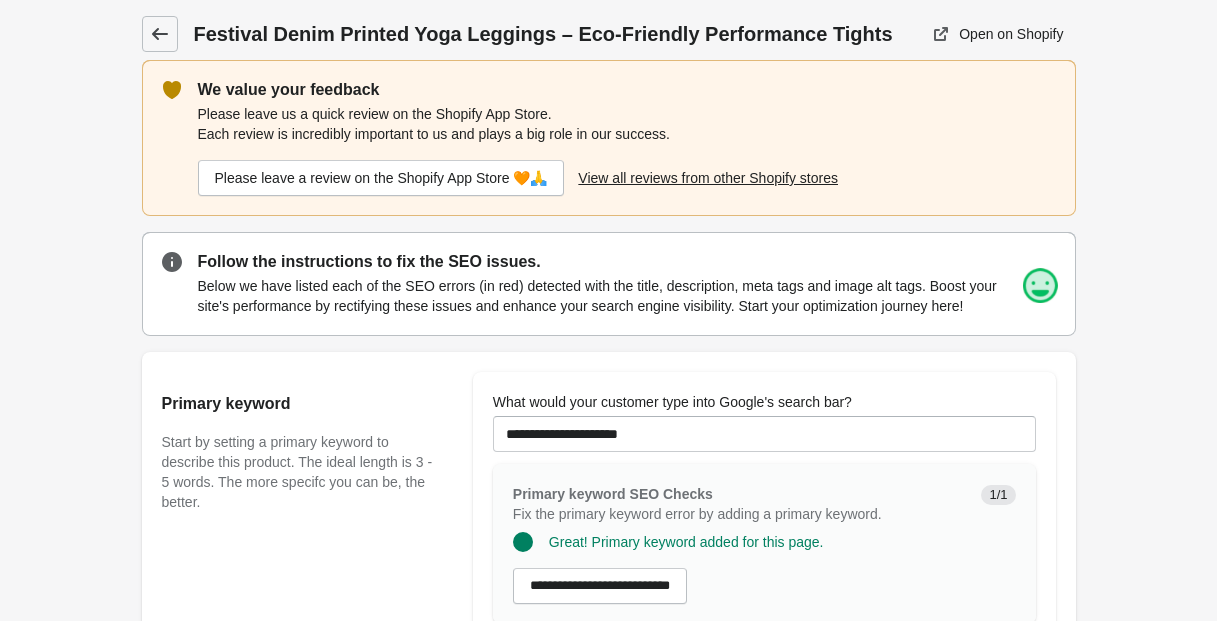click 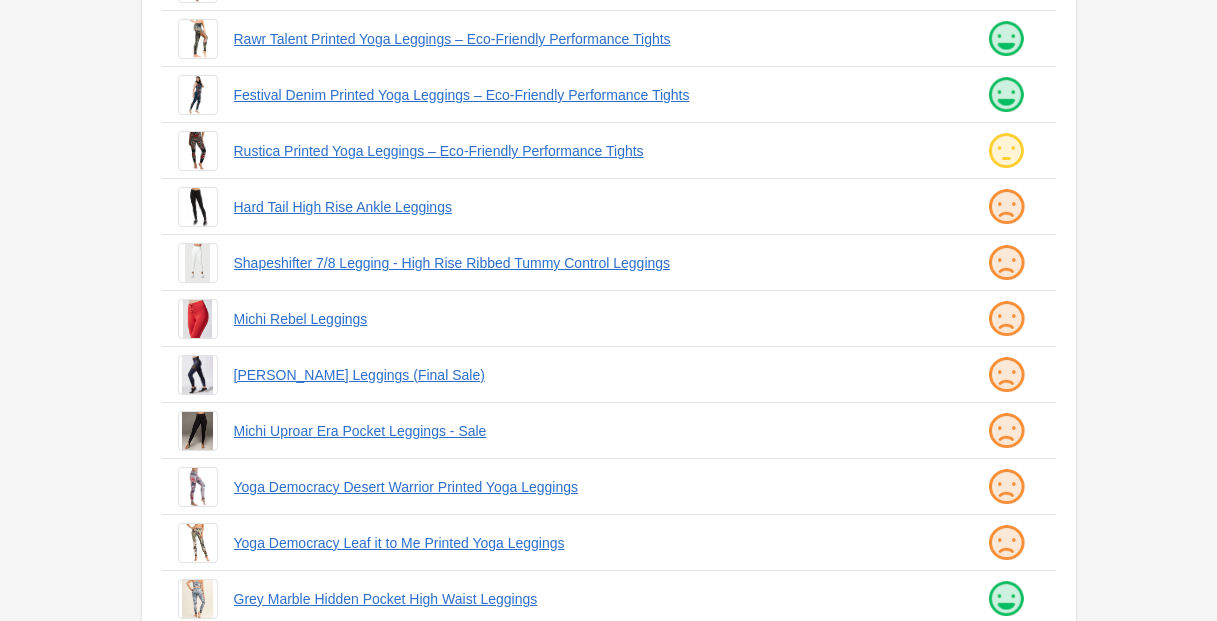 scroll, scrollTop: 433, scrollLeft: 0, axis: vertical 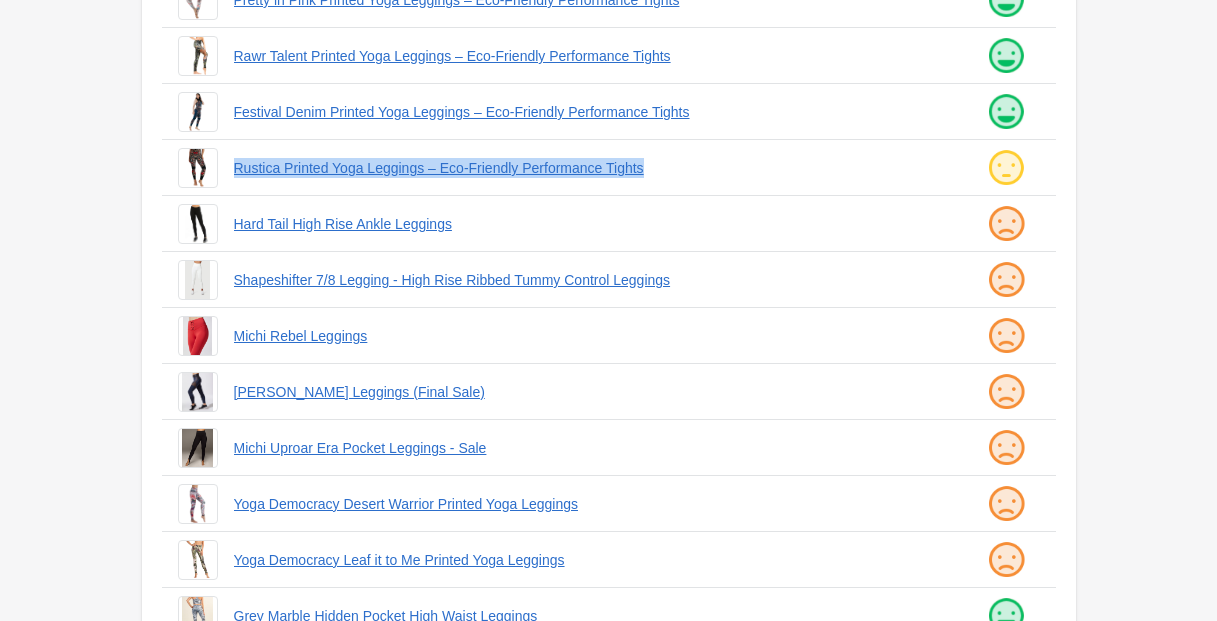 drag, startPoint x: 226, startPoint y: 167, endPoint x: 686, endPoint y: 187, distance: 460.43457 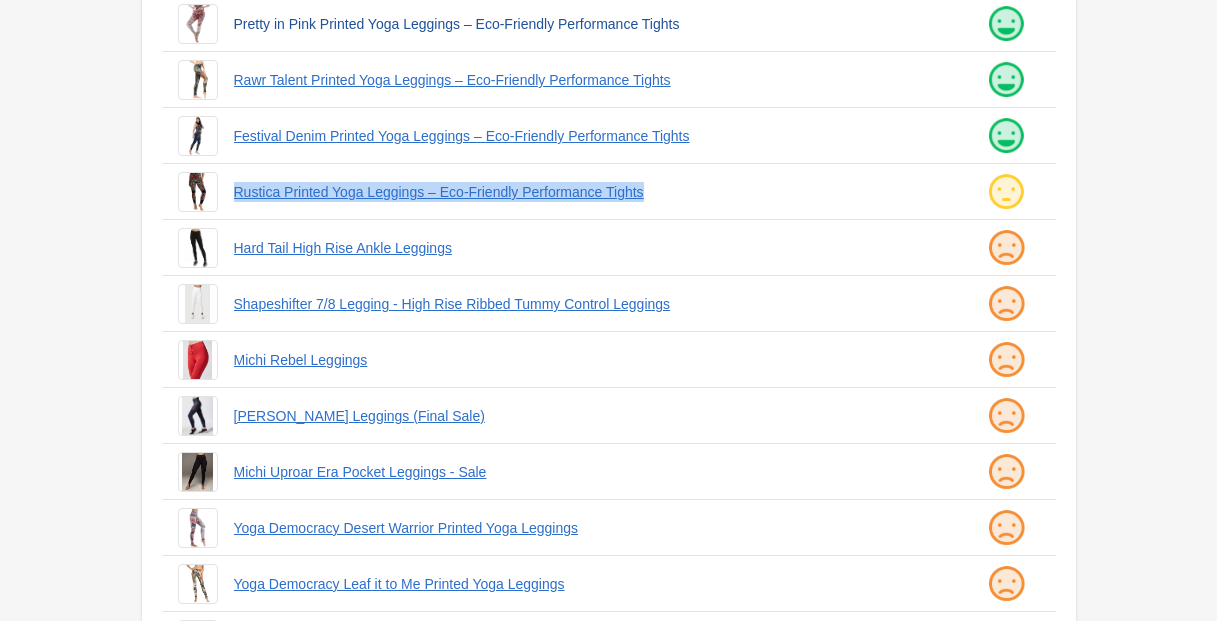 scroll, scrollTop: 402, scrollLeft: 0, axis: vertical 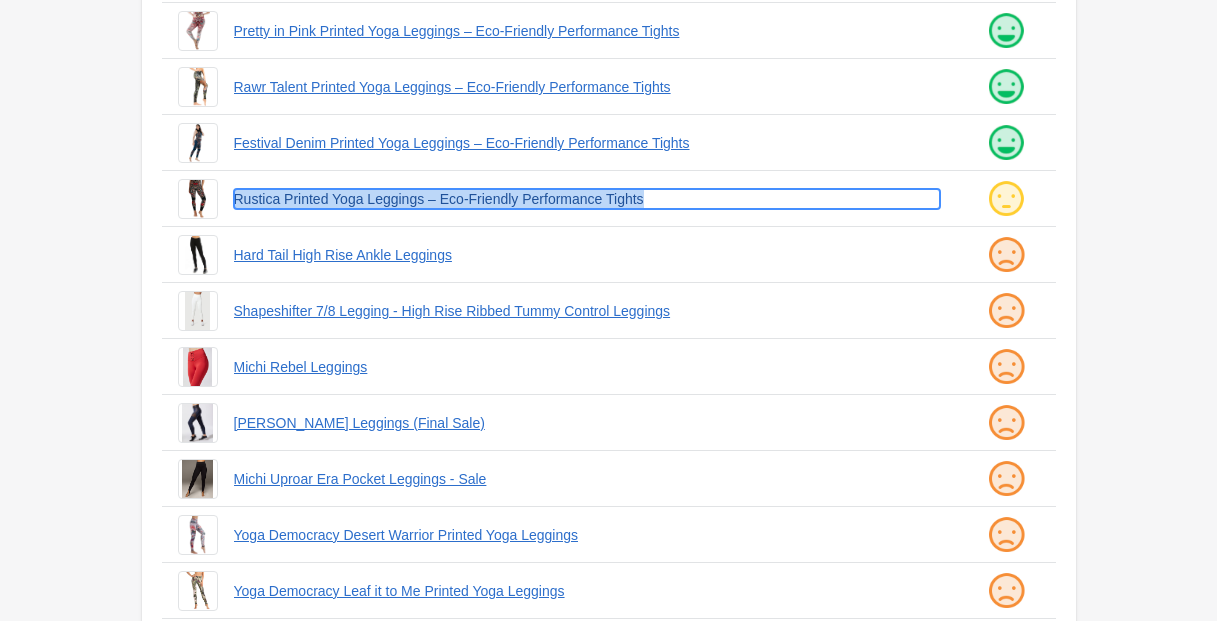 click on "Rustica Printed Yoga Leggings – Eco-Friendly Performance Tights" at bounding box center (587, 199) 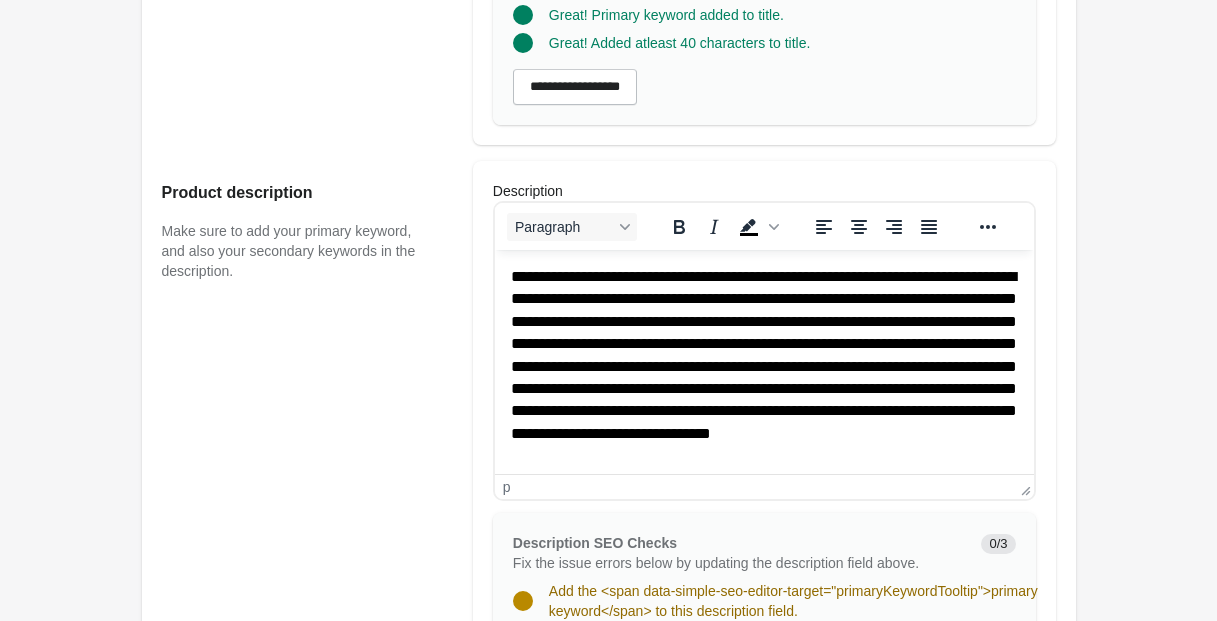 scroll, scrollTop: 910, scrollLeft: 0, axis: vertical 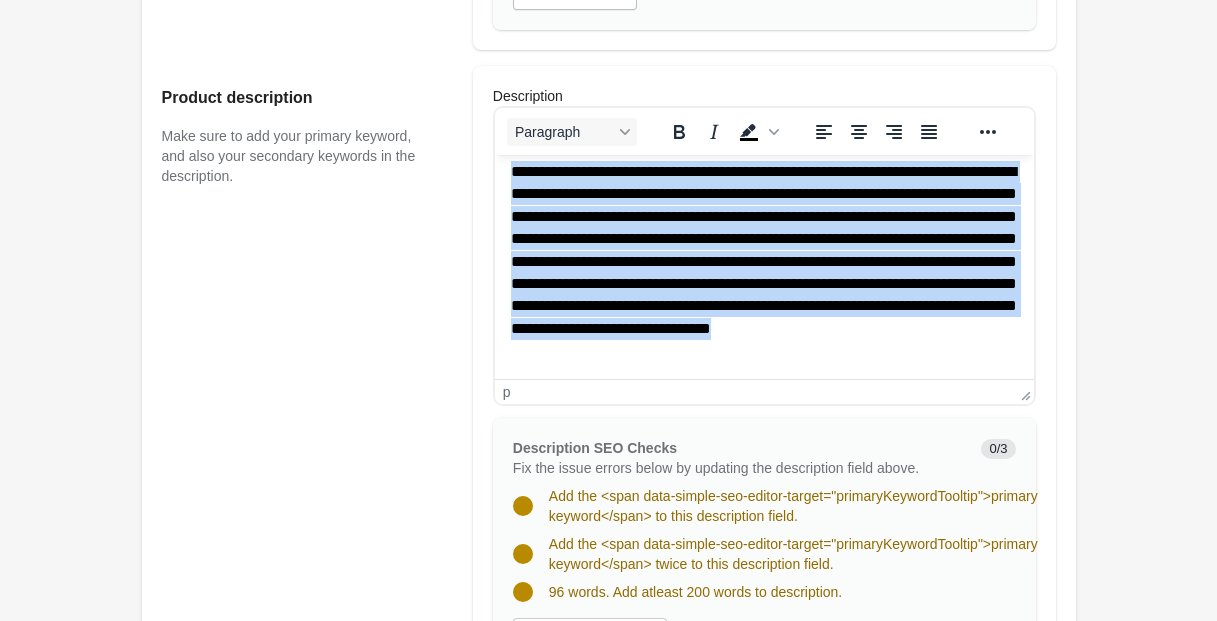 drag, startPoint x: 509, startPoint y: 181, endPoint x: 969, endPoint y: 397, distance: 508.18893 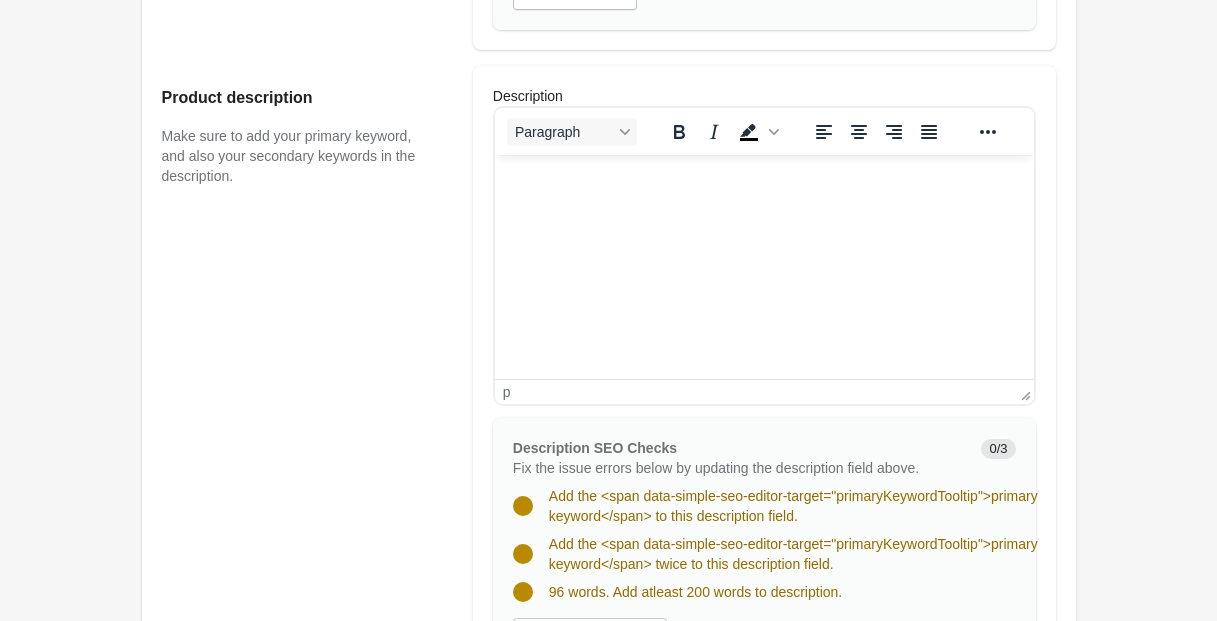 scroll, scrollTop: 0, scrollLeft: 0, axis: both 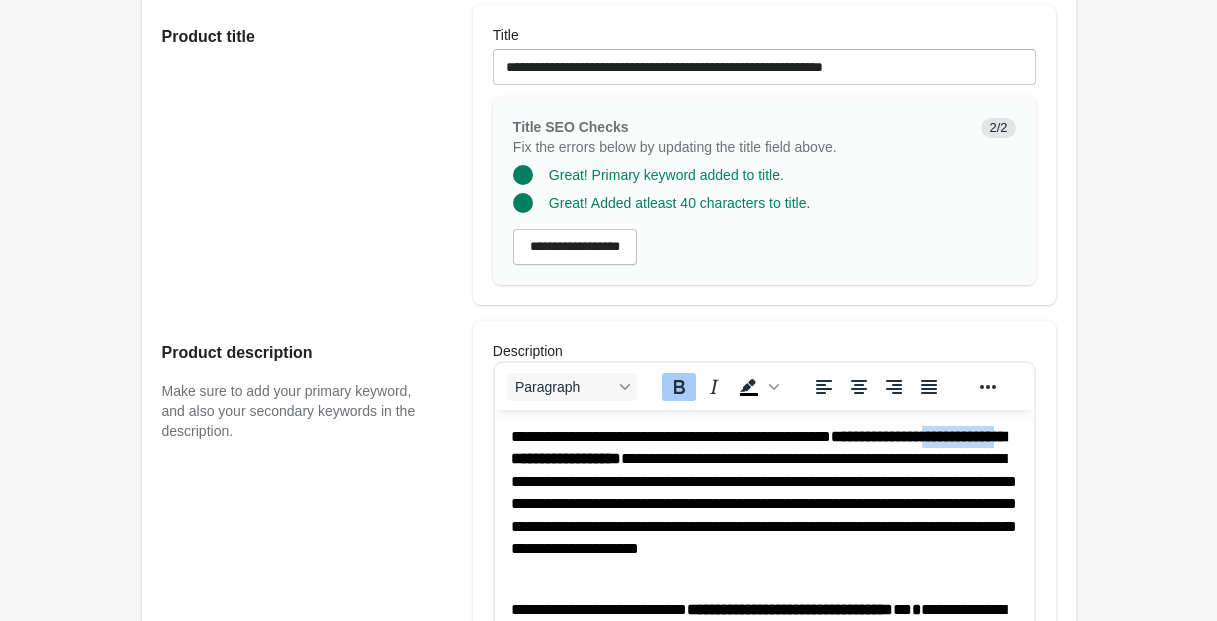 drag, startPoint x: 602, startPoint y: 454, endPoint x: 506, endPoint y: 450, distance: 96.0833 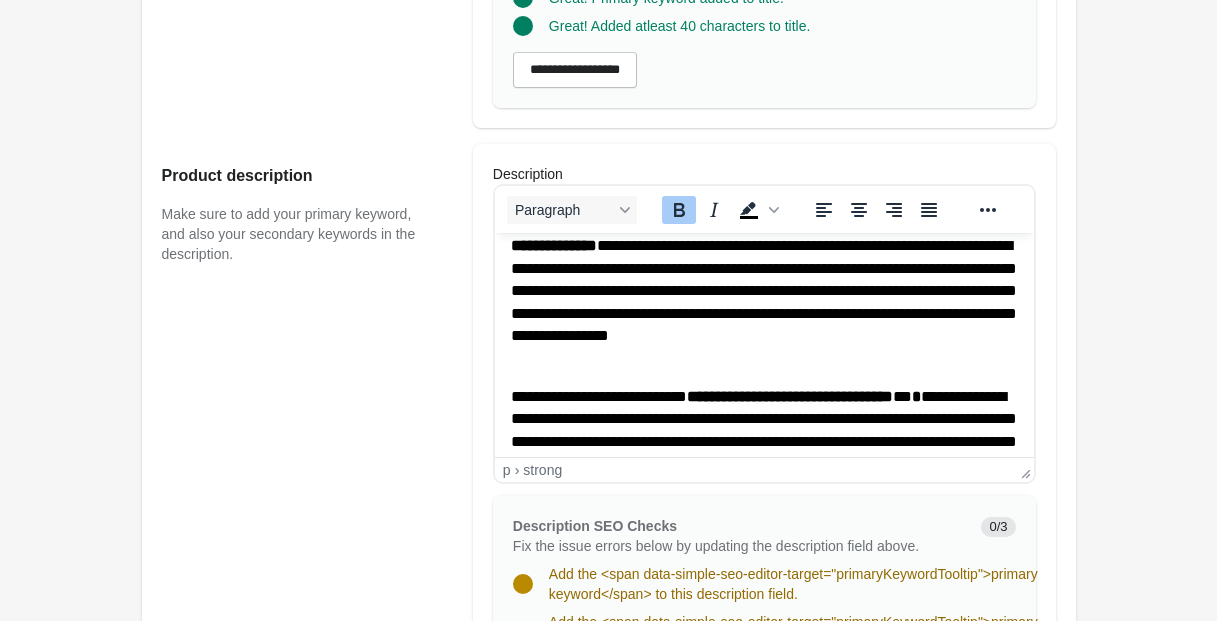 scroll, scrollTop: 67, scrollLeft: 0, axis: vertical 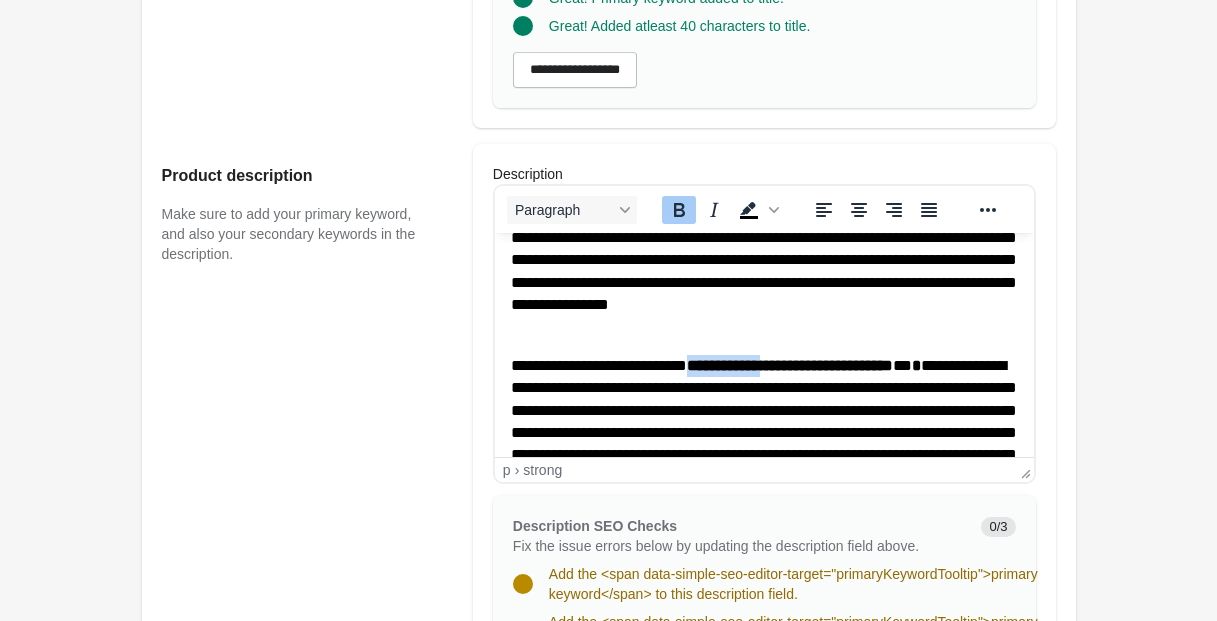 drag, startPoint x: 783, startPoint y: 361, endPoint x: 690, endPoint y: 361, distance: 93 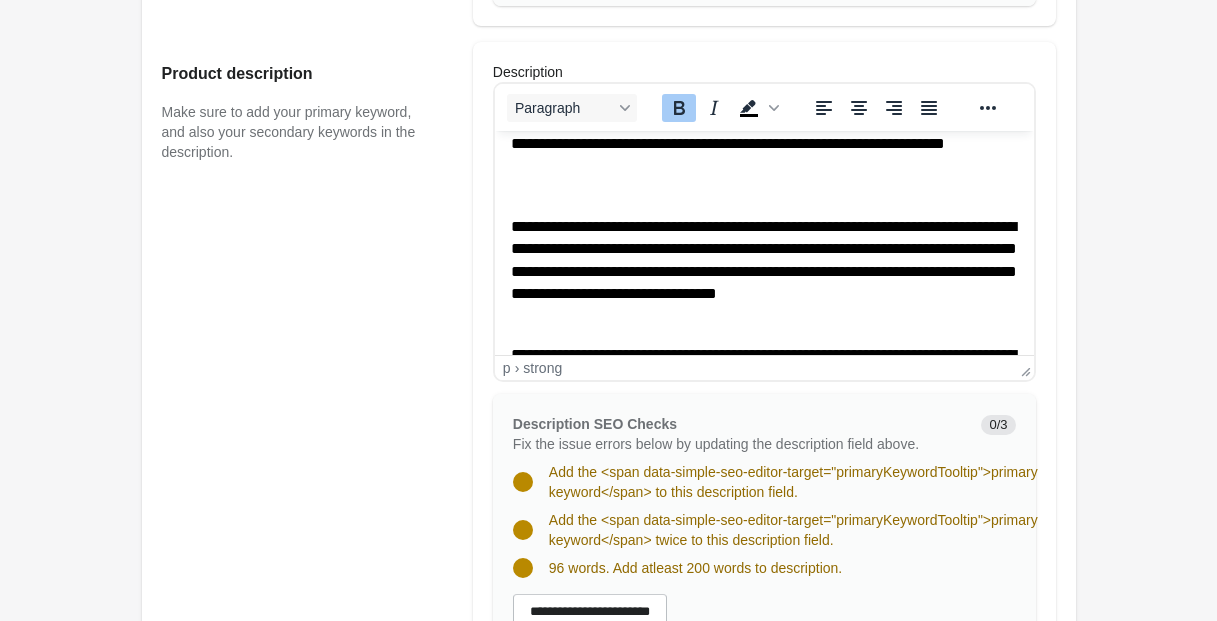 scroll, scrollTop: 275, scrollLeft: 0, axis: vertical 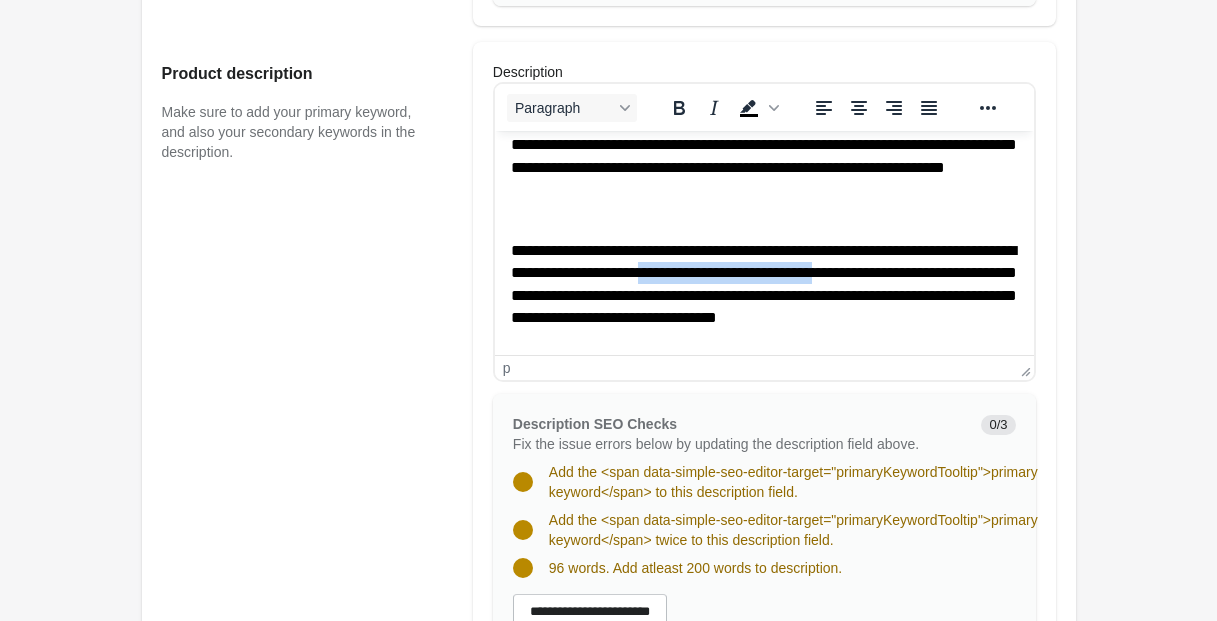 drag, startPoint x: 749, startPoint y: 270, endPoint x: 998, endPoint y: 276, distance: 249.07228 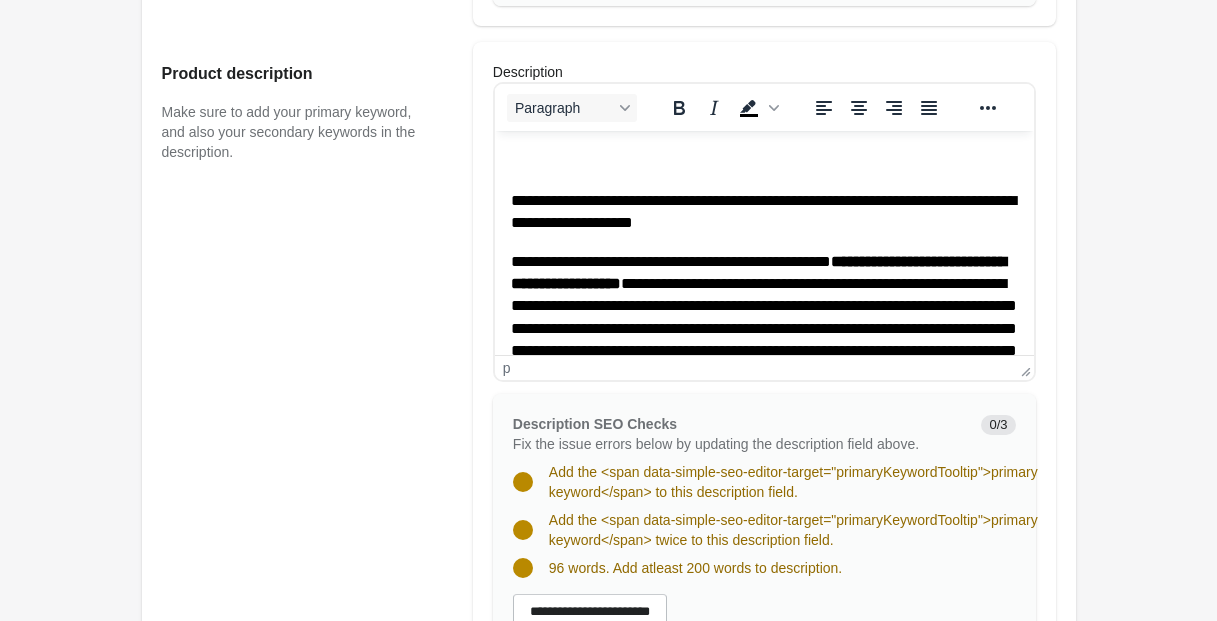 scroll, scrollTop: 330, scrollLeft: 0, axis: vertical 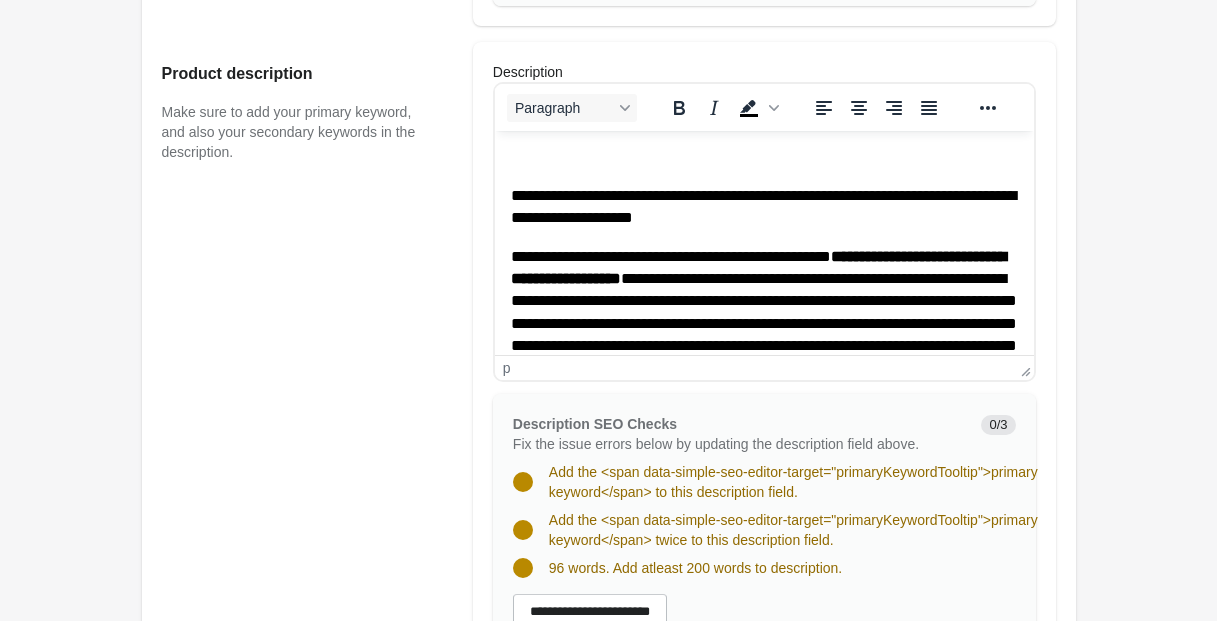 drag, startPoint x: 508, startPoint y: 256, endPoint x: 970, endPoint y: 279, distance: 462.57214 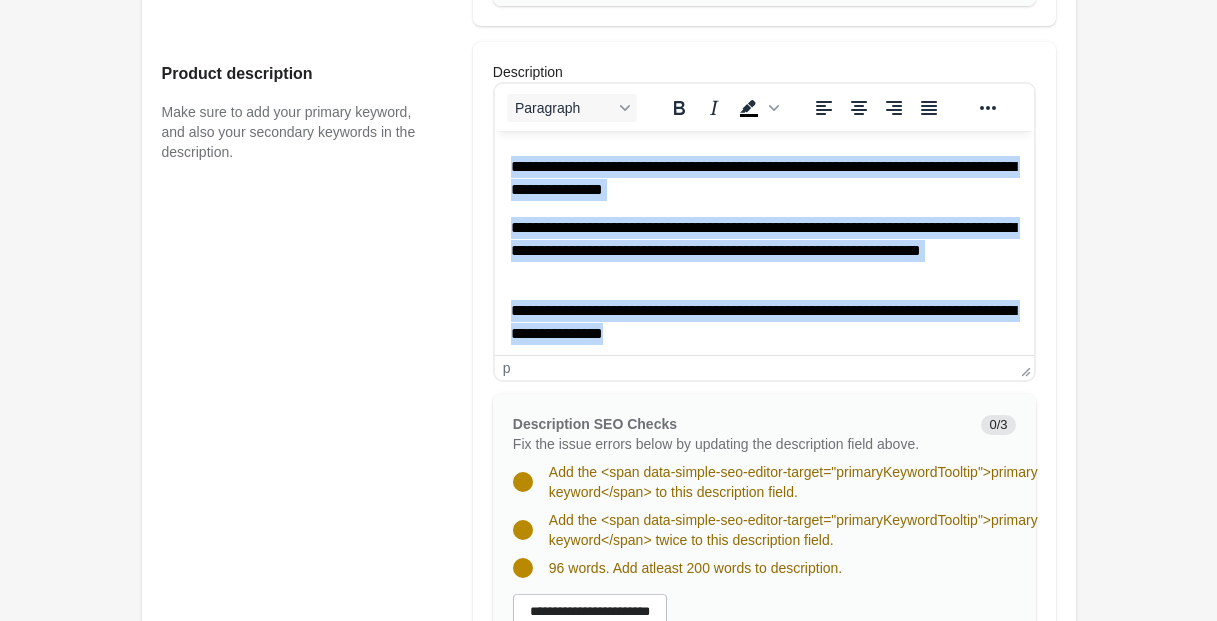 scroll, scrollTop: 921, scrollLeft: 0, axis: vertical 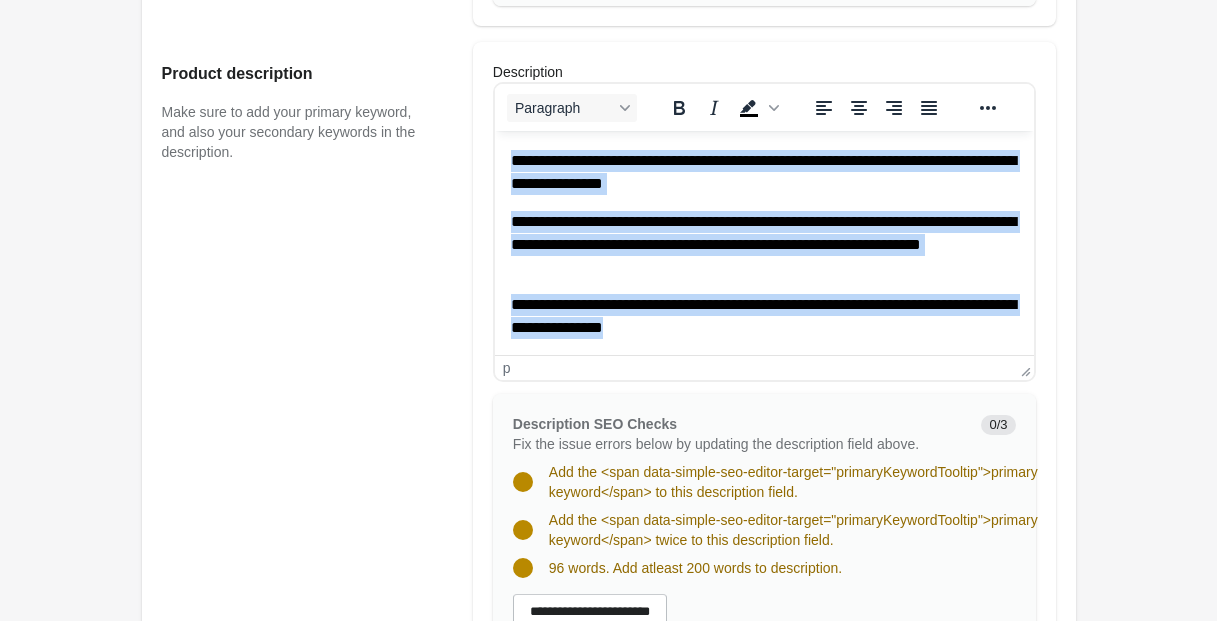 drag, startPoint x: 509, startPoint y: 252, endPoint x: 1023, endPoint y: 354, distance: 524.0229 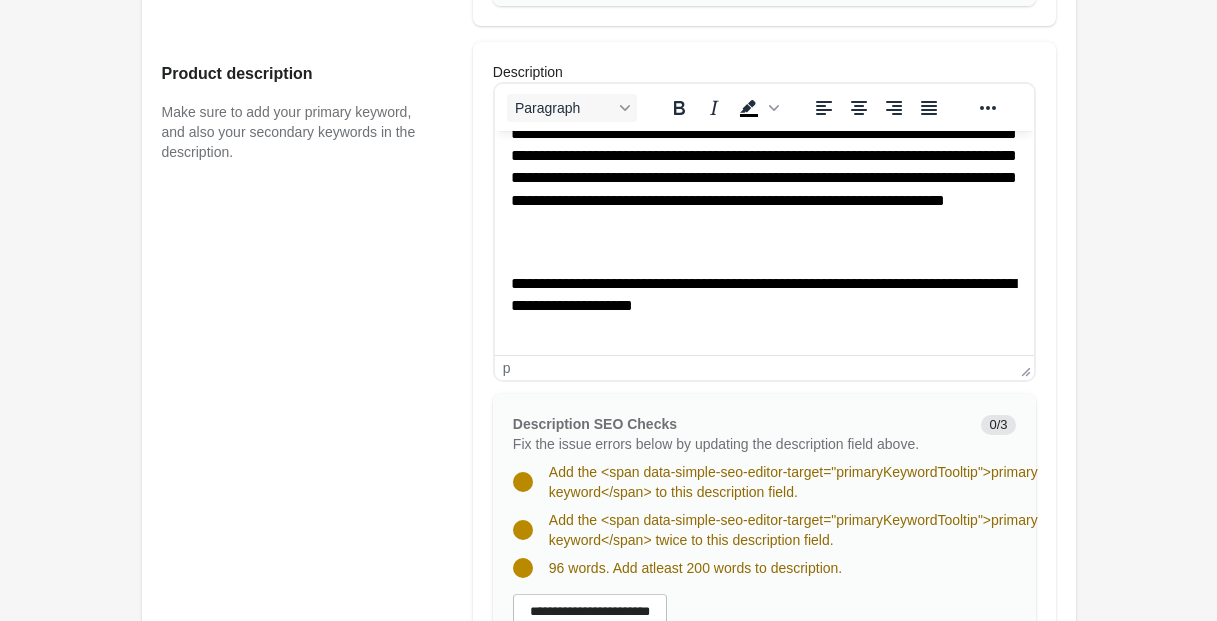 scroll, scrollTop: 259, scrollLeft: 0, axis: vertical 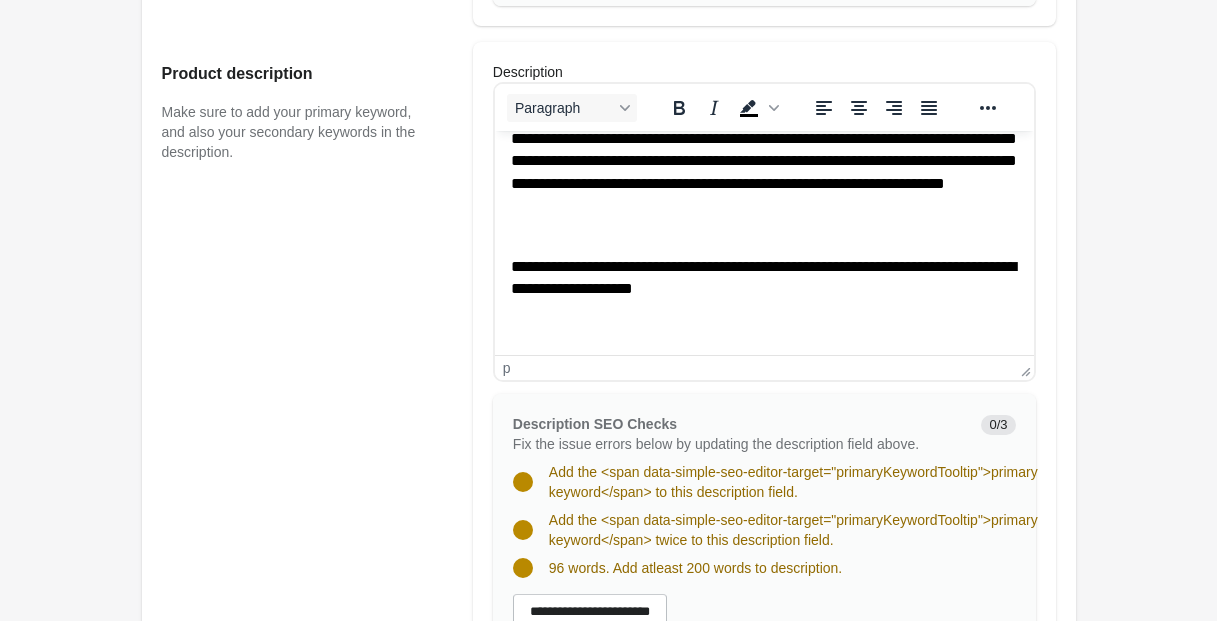 click on "**********" at bounding box center [763, 278] 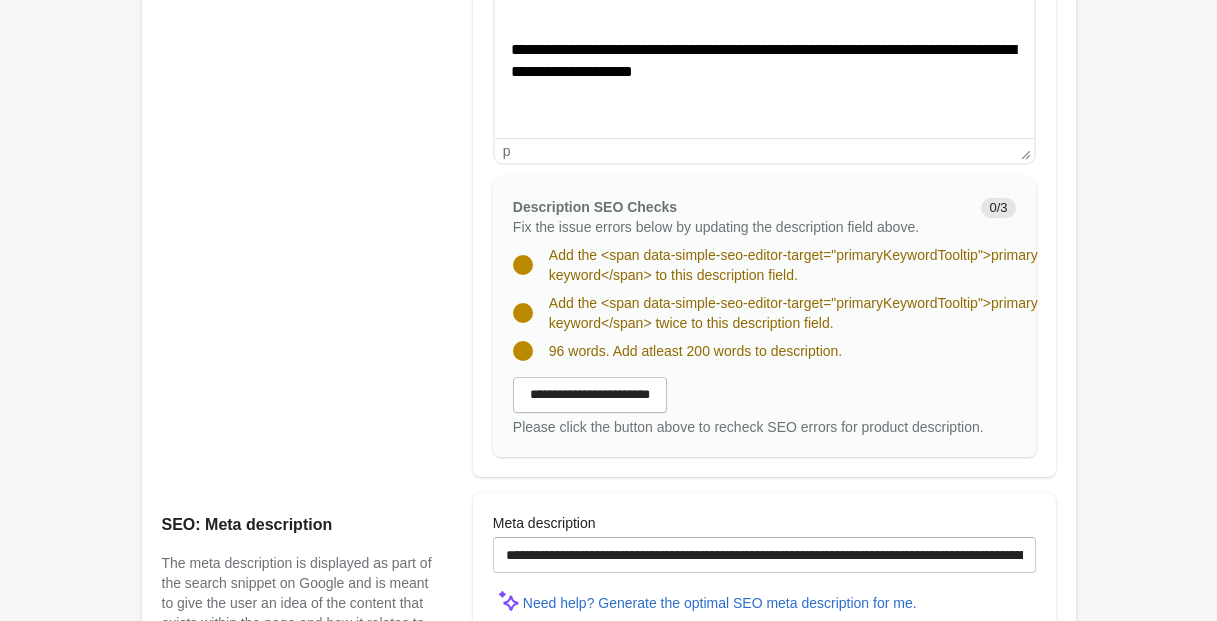 scroll, scrollTop: 1131, scrollLeft: 0, axis: vertical 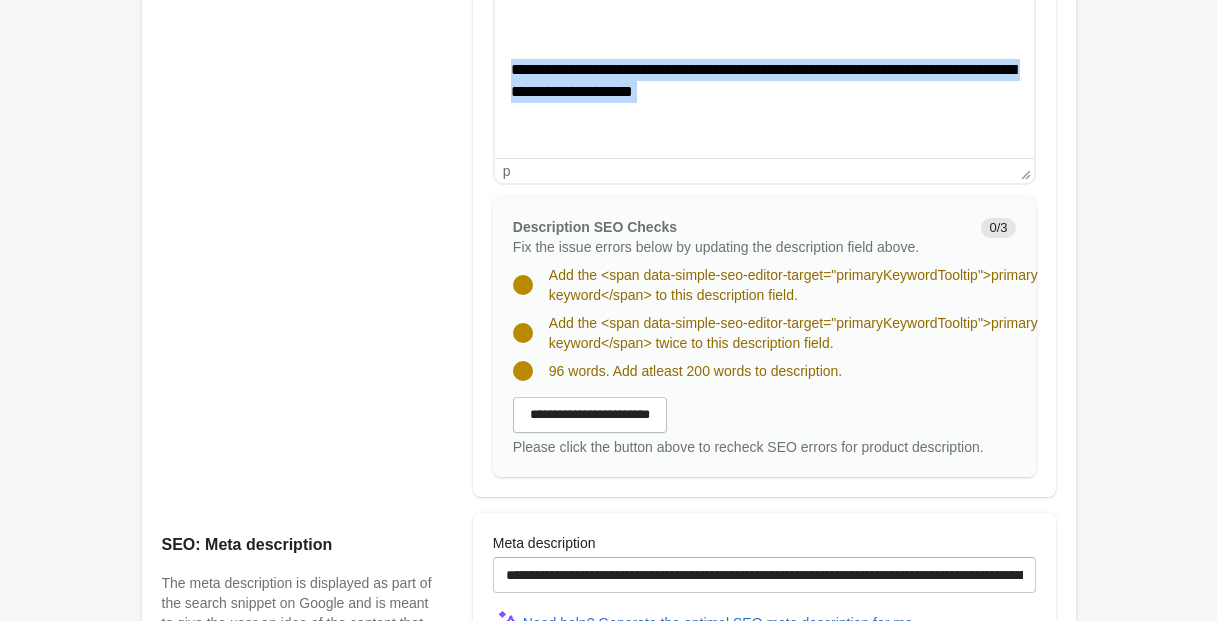 drag, startPoint x: 510, startPoint y: 68, endPoint x: 853, endPoint y: 129, distance: 348.382 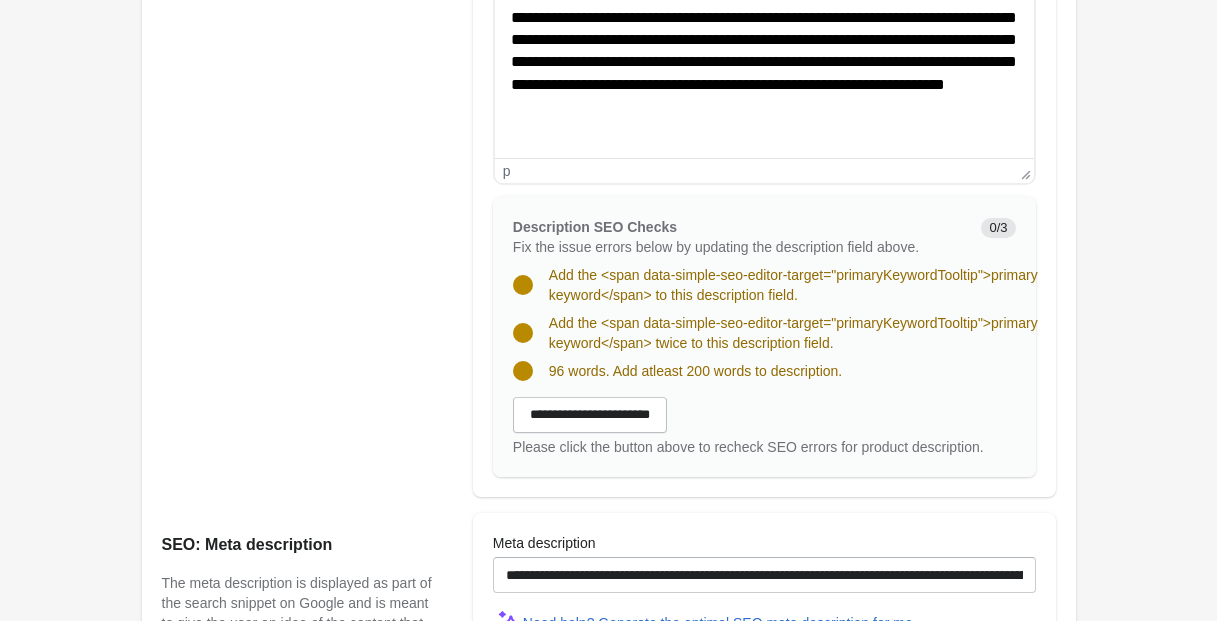 scroll, scrollTop: 236, scrollLeft: 0, axis: vertical 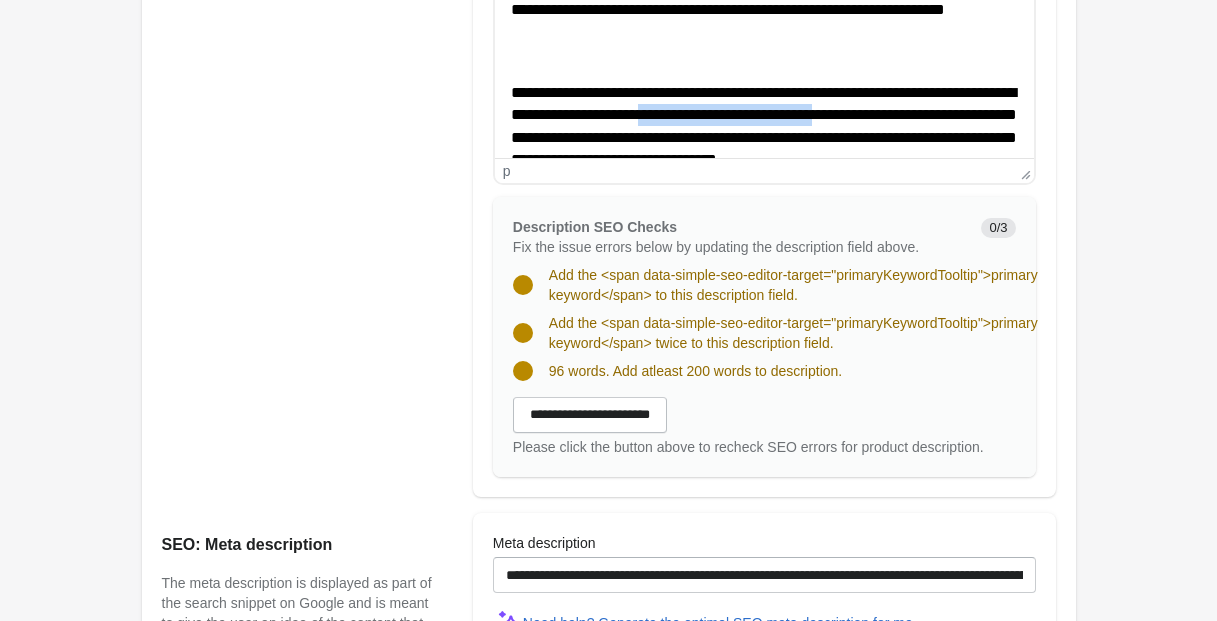 drag, startPoint x: 748, startPoint y: 112, endPoint x: 975, endPoint y: 111, distance: 227.0022 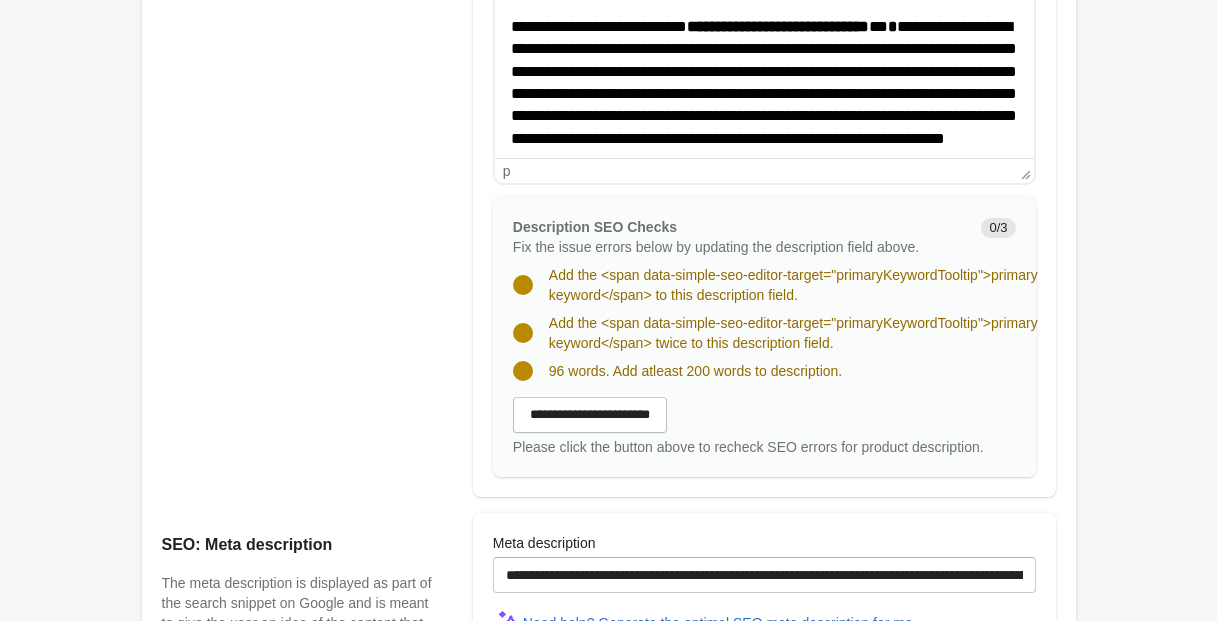 scroll, scrollTop: 98, scrollLeft: 0, axis: vertical 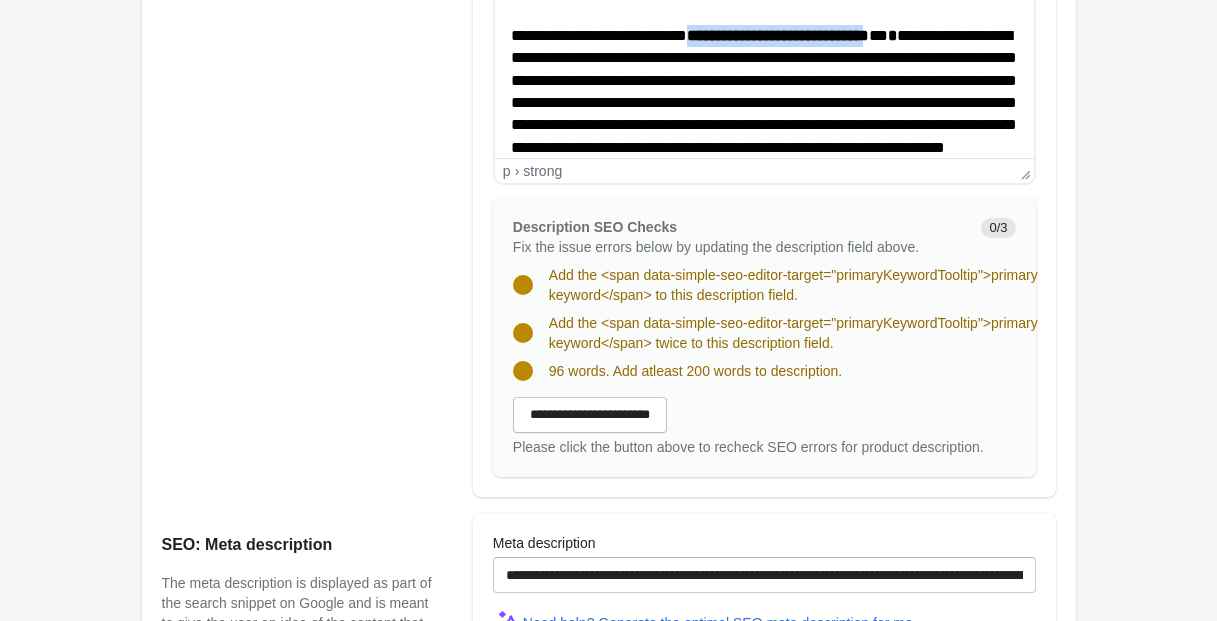 drag, startPoint x: 692, startPoint y: 31, endPoint x: 926, endPoint y: 37, distance: 234.0769 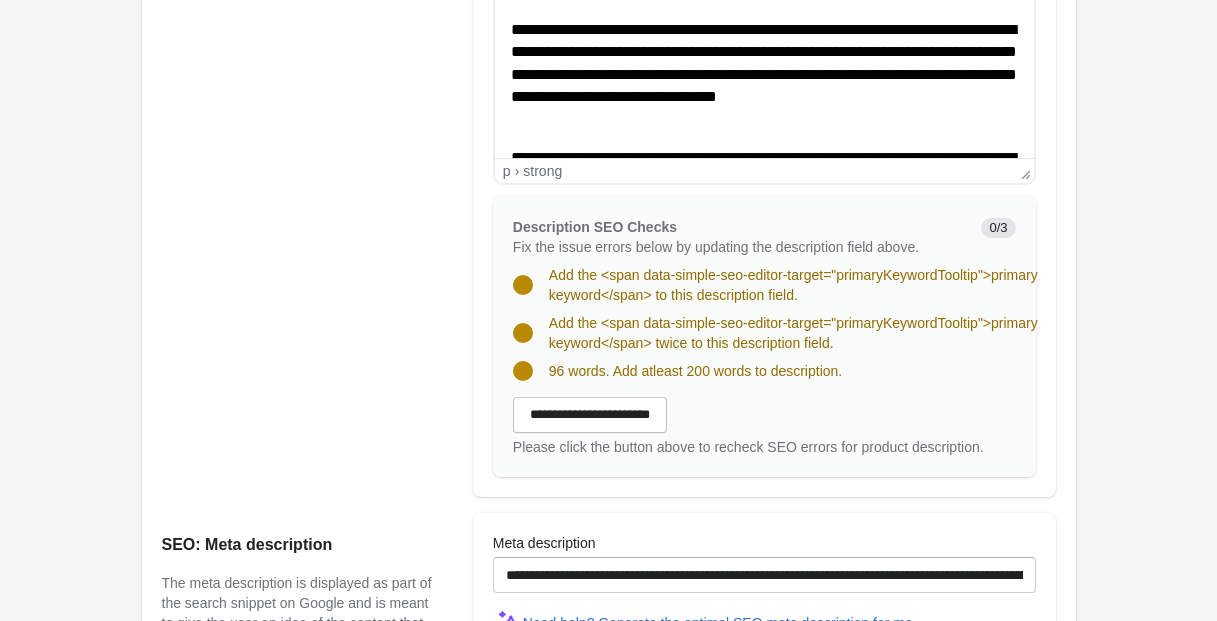 scroll, scrollTop: 293, scrollLeft: 0, axis: vertical 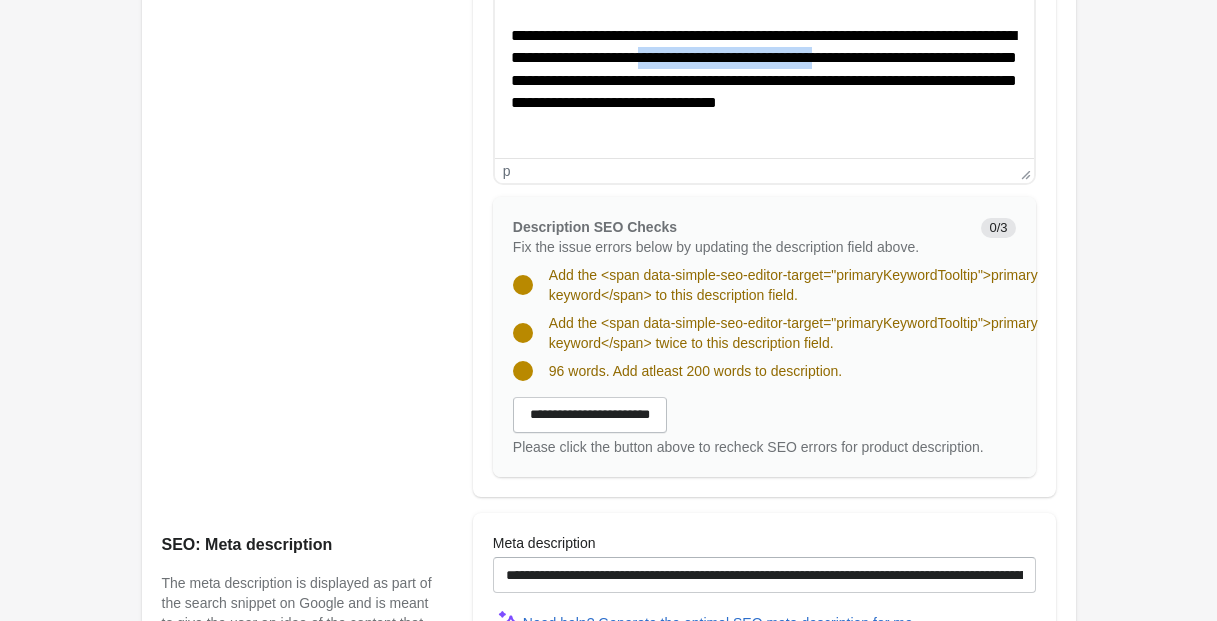 drag, startPoint x: 747, startPoint y: 57, endPoint x: 999, endPoint y: 52, distance: 252.04959 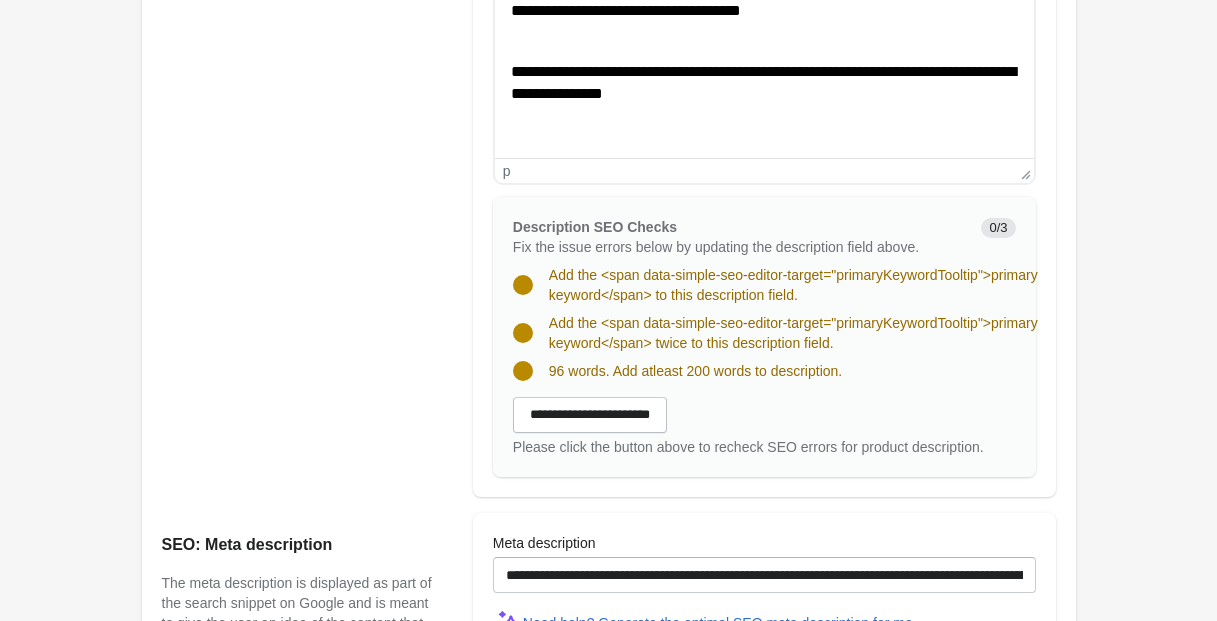 scroll, scrollTop: 387, scrollLeft: 0, axis: vertical 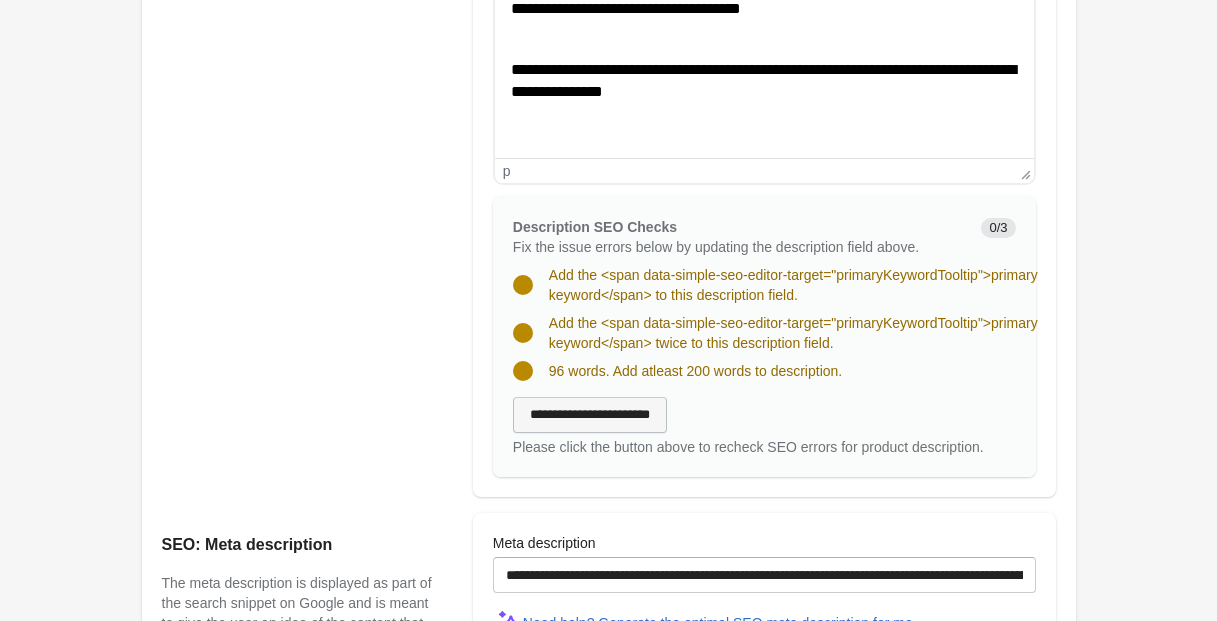 click on "**********" at bounding box center [590, 415] 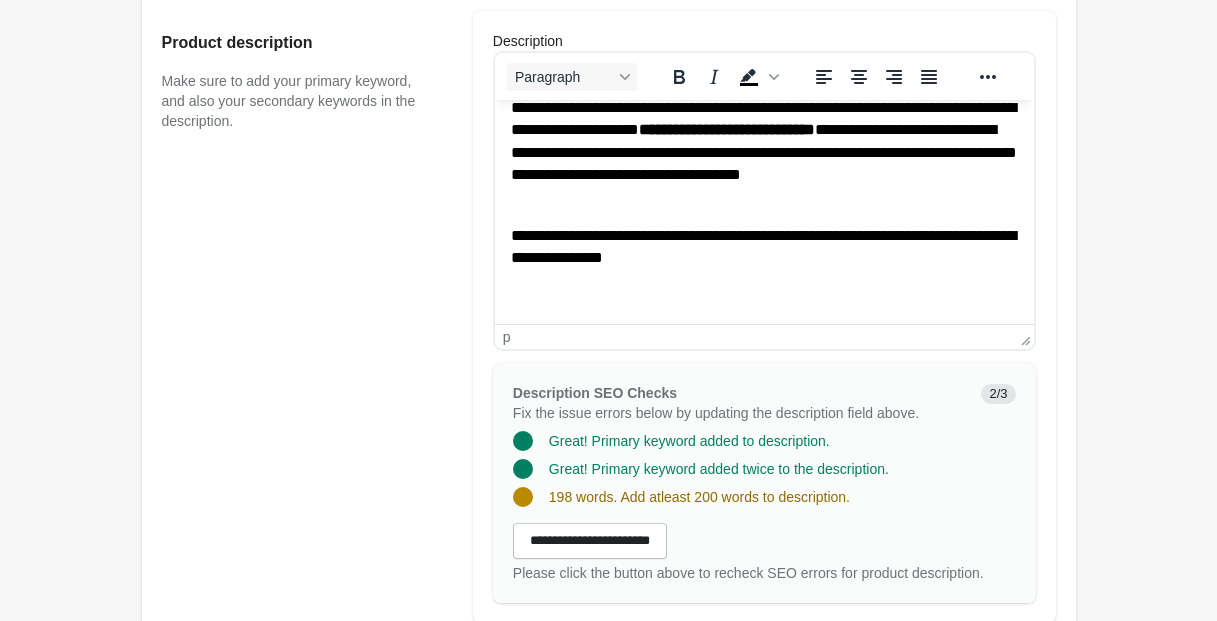 scroll, scrollTop: 347, scrollLeft: 0, axis: vertical 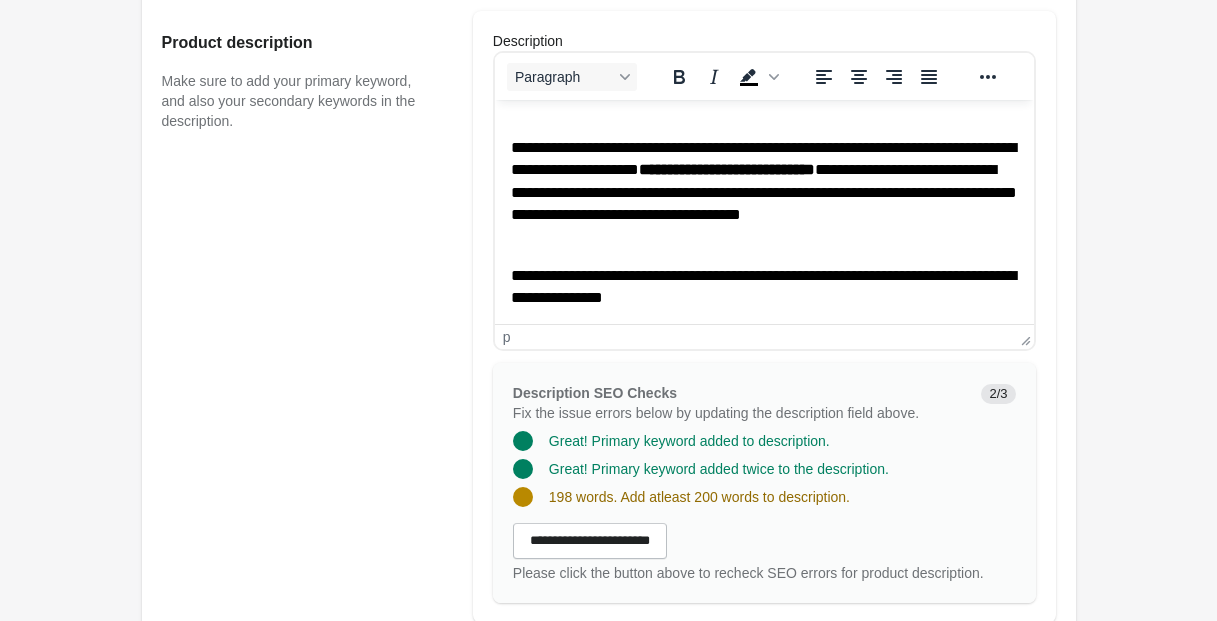 click on "**********" at bounding box center [763, 193] 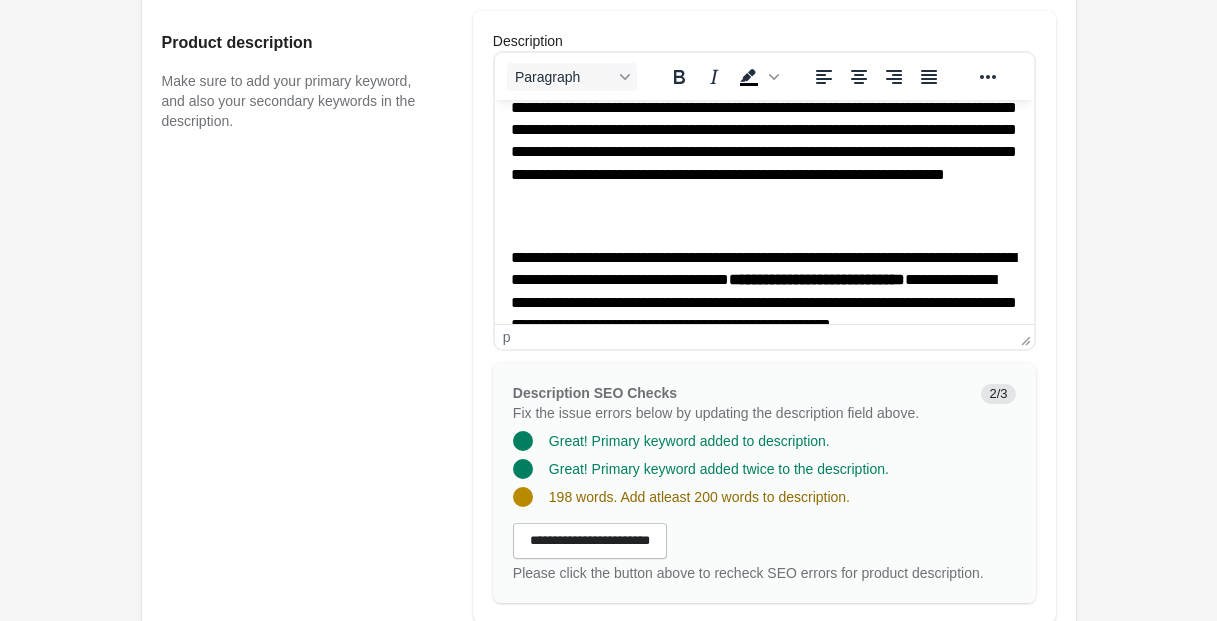 scroll, scrollTop: 223, scrollLeft: 0, axis: vertical 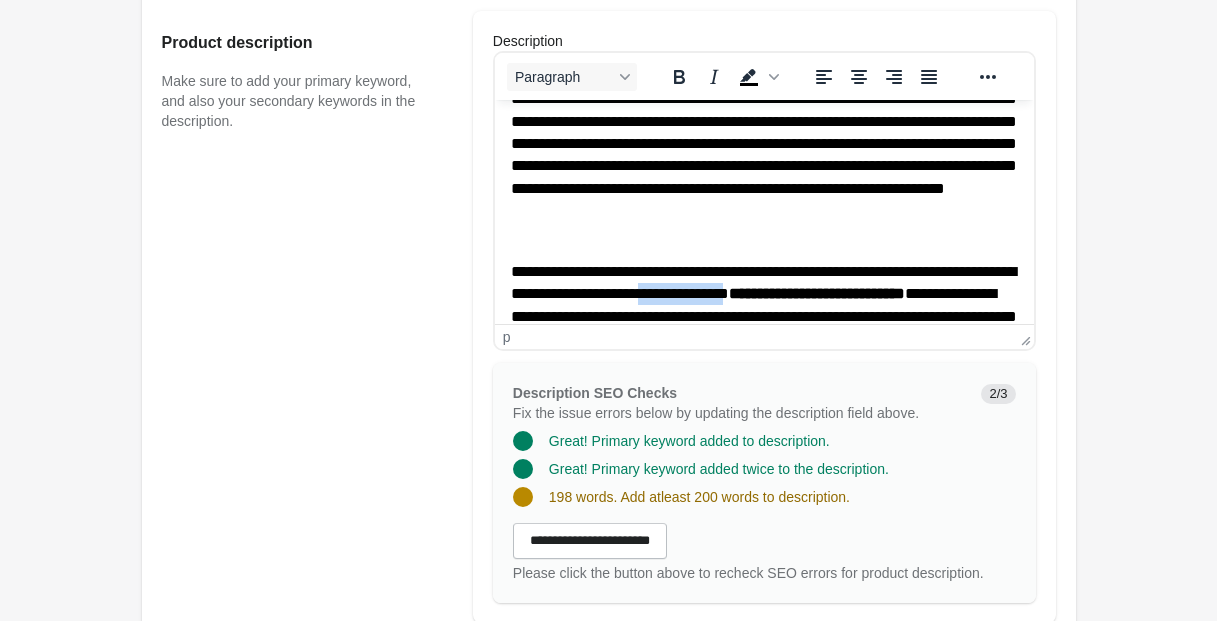 drag, startPoint x: 748, startPoint y: 290, endPoint x: 867, endPoint y: 290, distance: 119 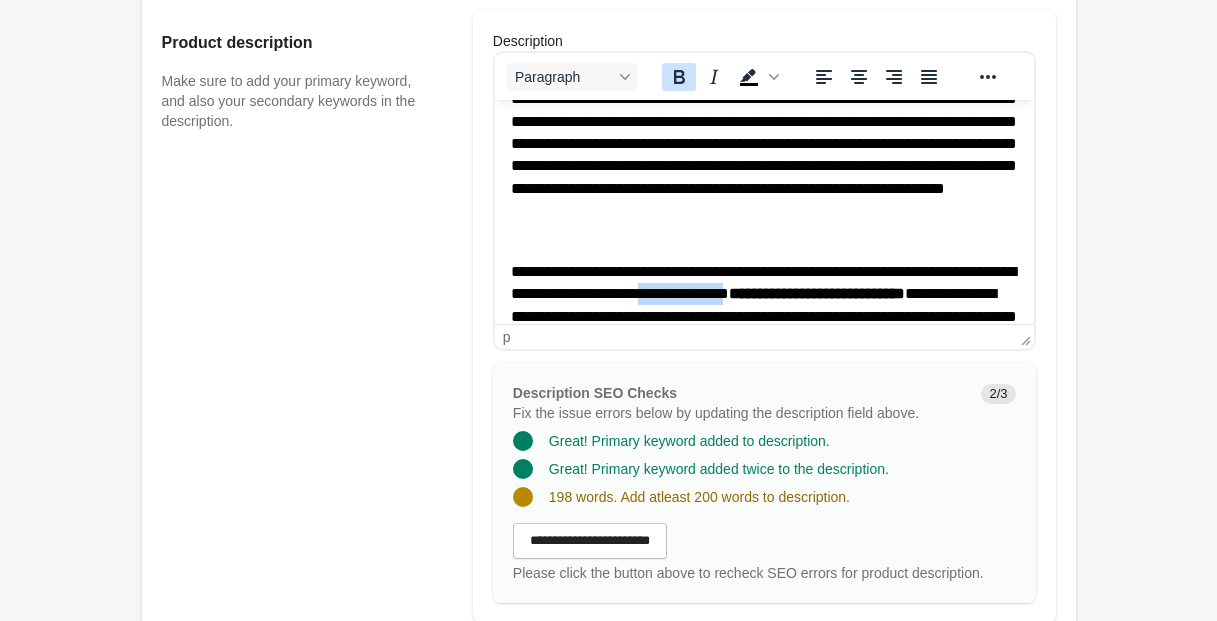 click 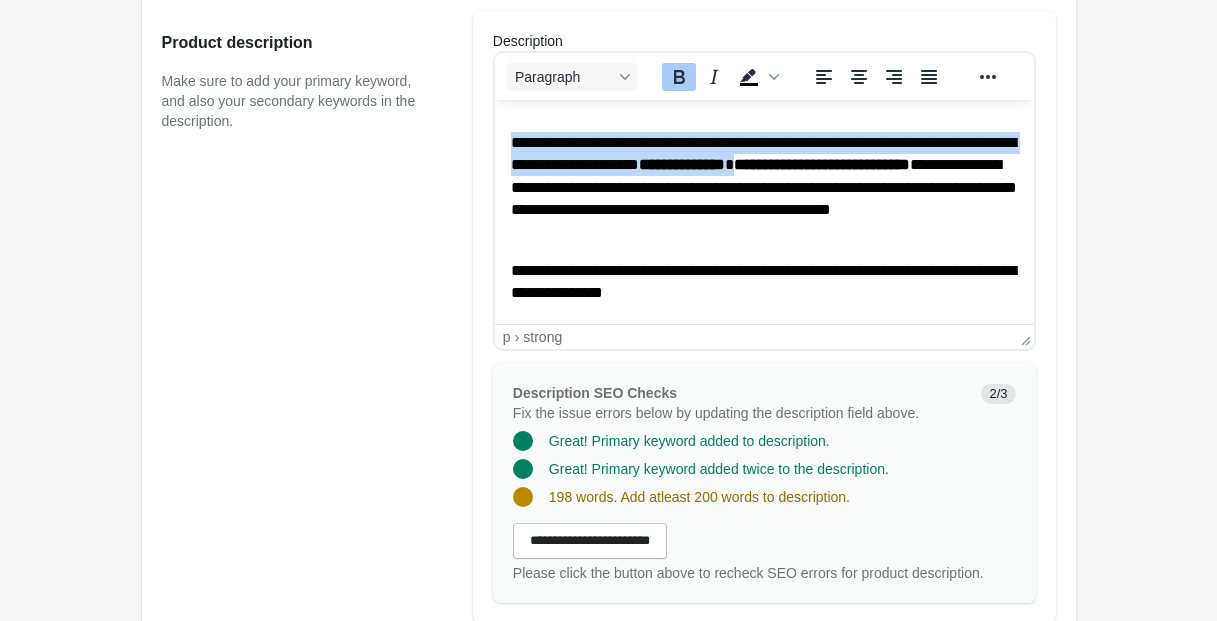 scroll, scrollTop: 363, scrollLeft: 0, axis: vertical 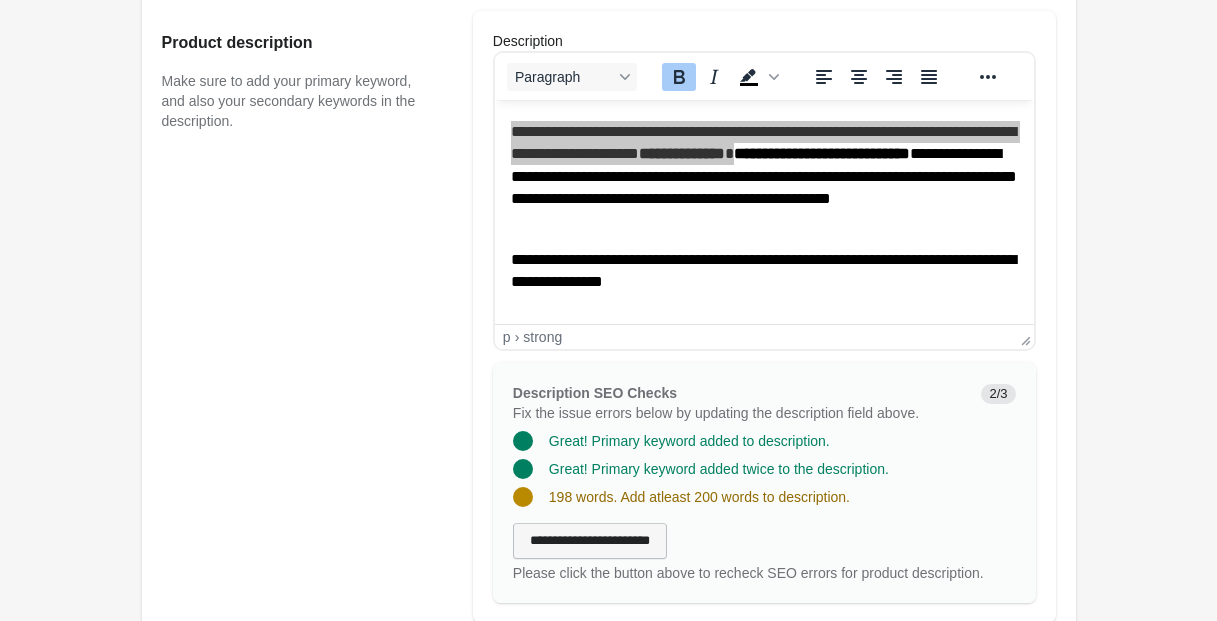 click on "**********" at bounding box center [590, 541] 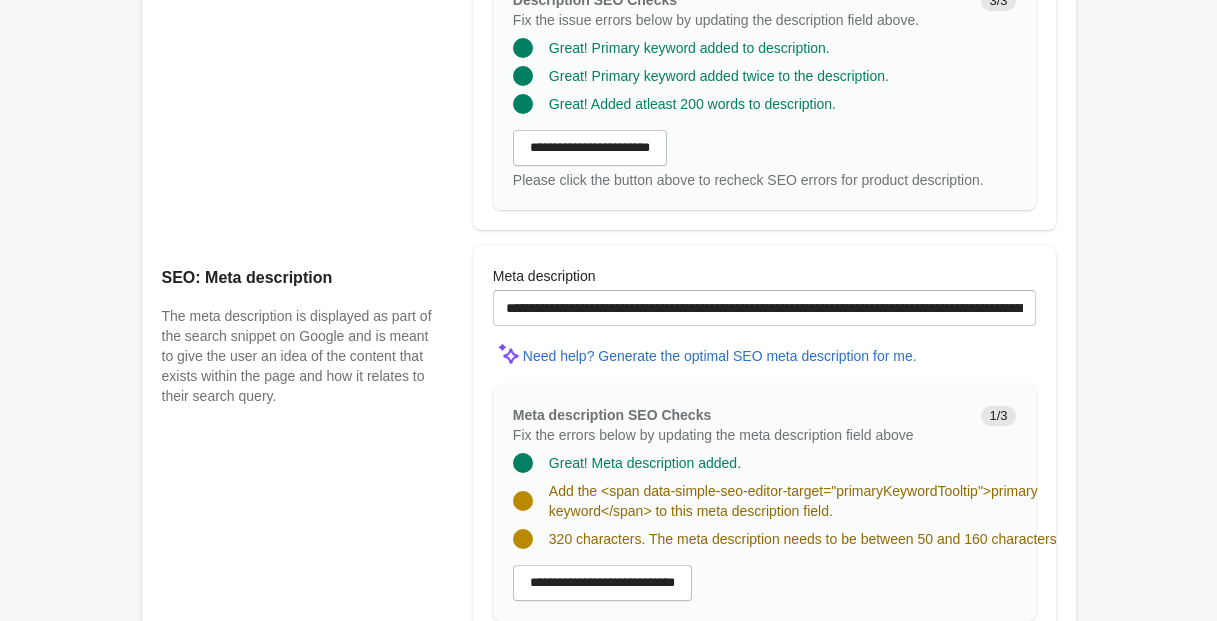scroll, scrollTop: 1447, scrollLeft: 0, axis: vertical 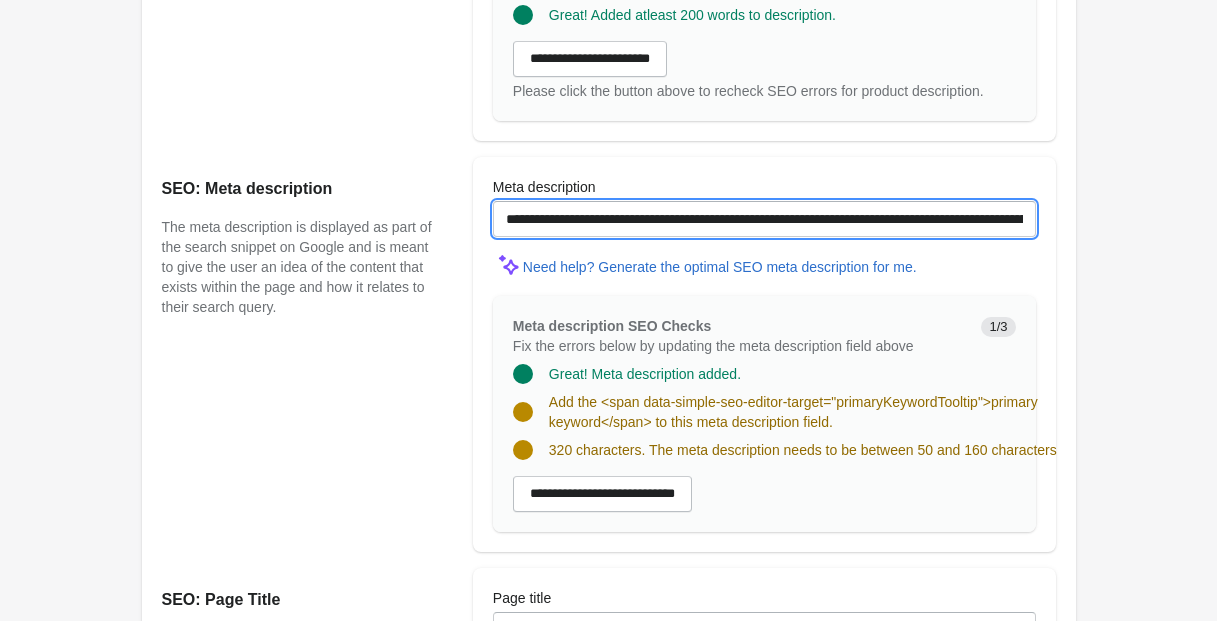 drag, startPoint x: 507, startPoint y: 240, endPoint x: 646, endPoint y: 238, distance: 139.01439 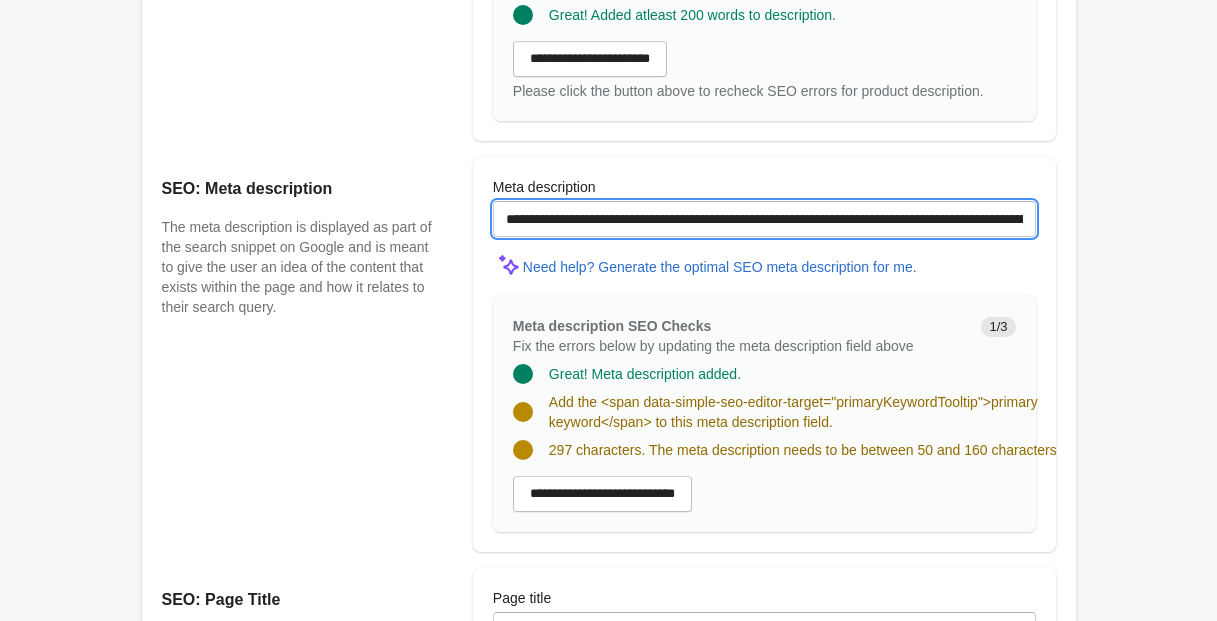 drag, startPoint x: 606, startPoint y: 239, endPoint x: 547, endPoint y: 240, distance: 59.008472 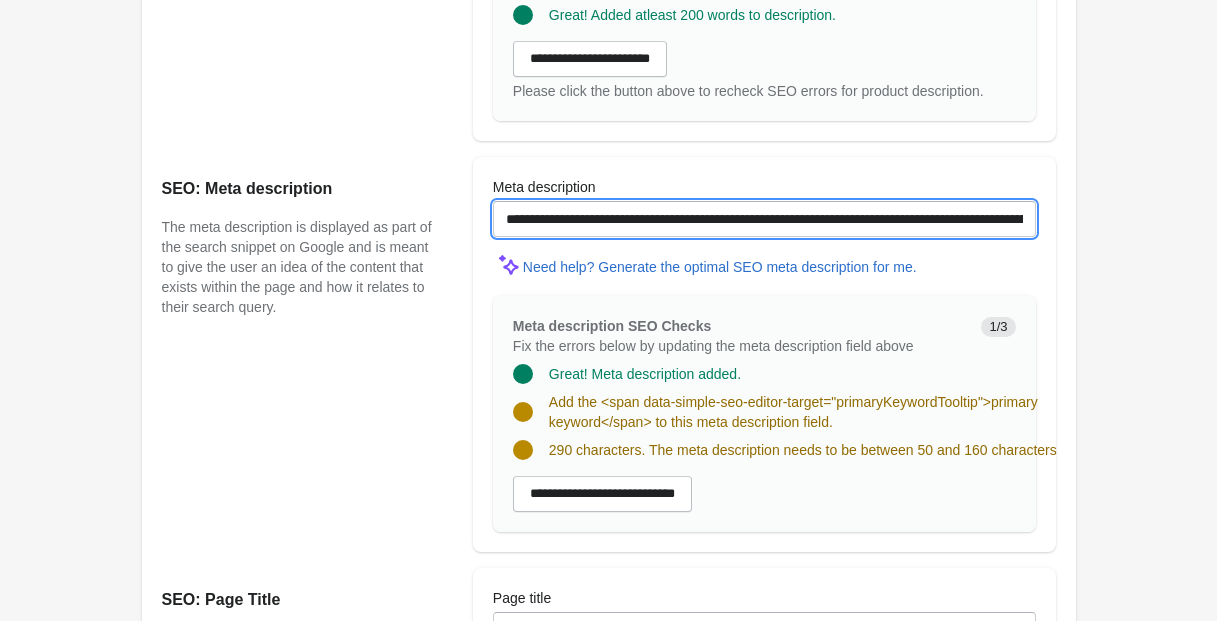drag, startPoint x: 712, startPoint y: 236, endPoint x: 683, endPoint y: 238, distance: 29.068884 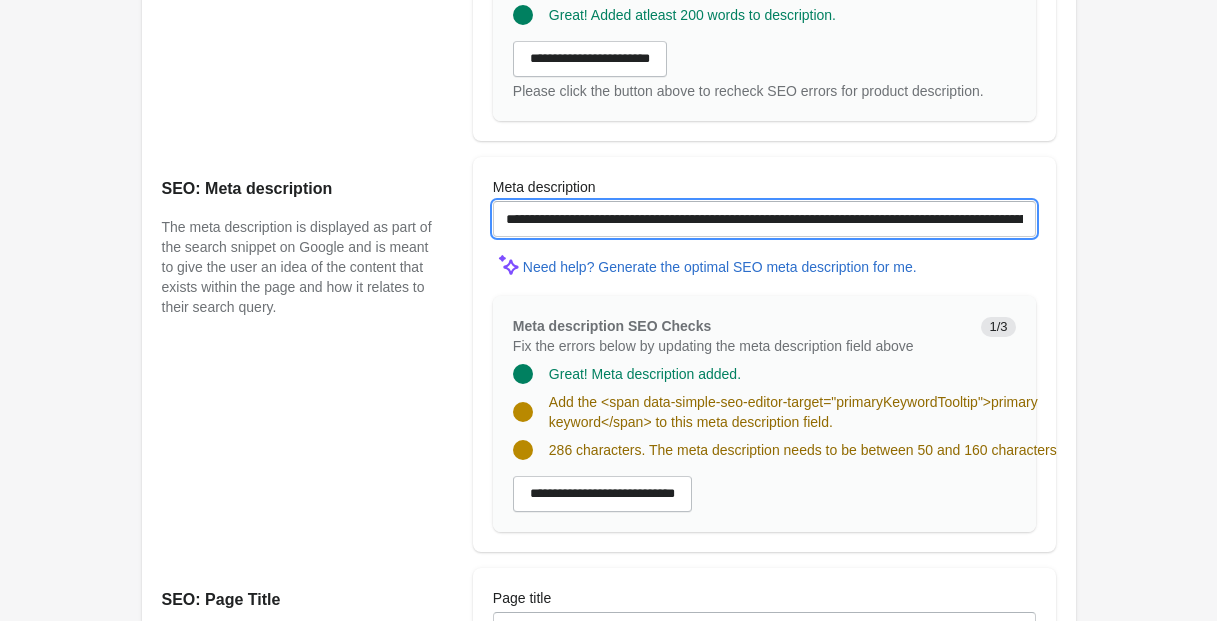 drag, startPoint x: 687, startPoint y: 237, endPoint x: 797, endPoint y: 235, distance: 110.01818 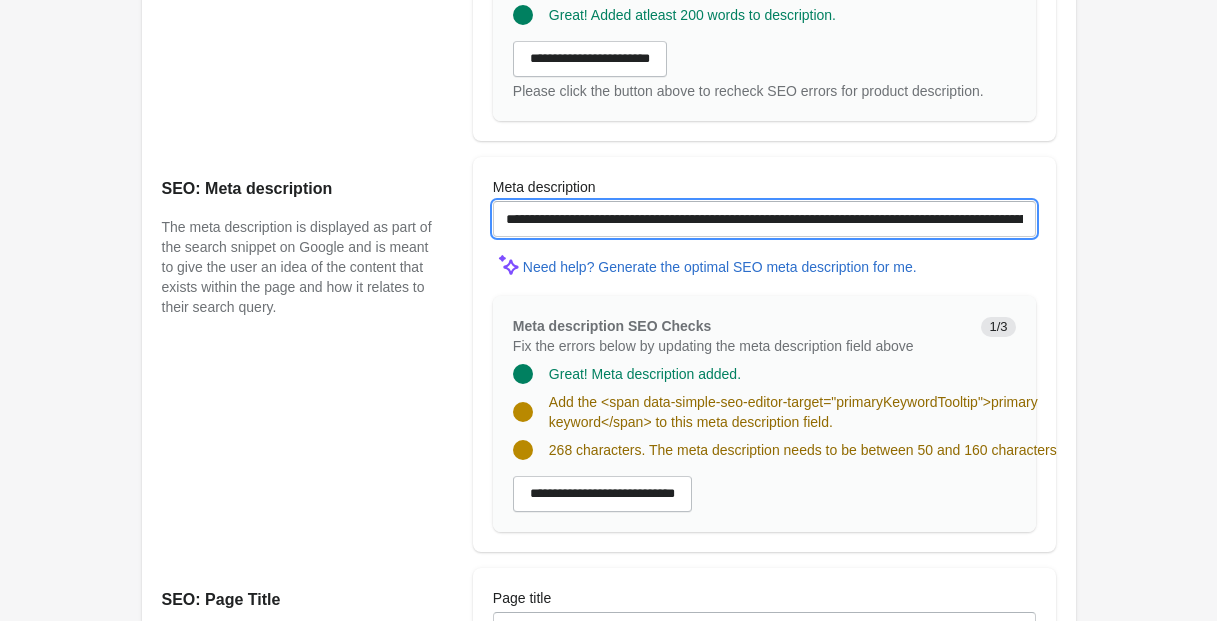 click on "**********" at bounding box center [764, 219] 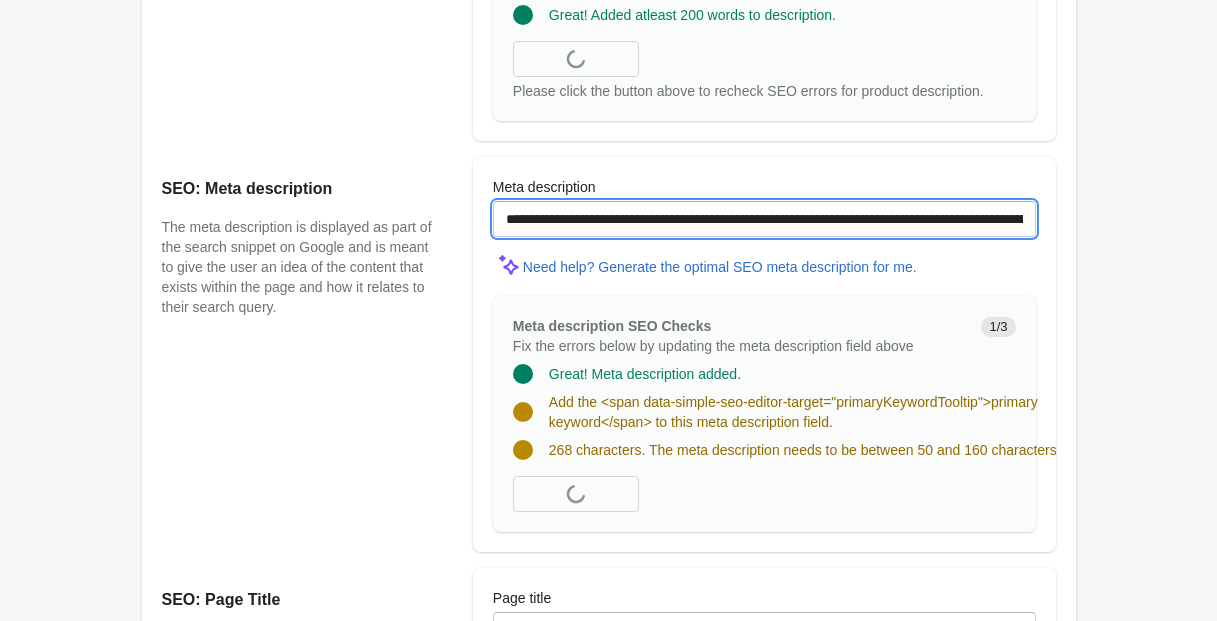 scroll, scrollTop: 1436, scrollLeft: 0, axis: vertical 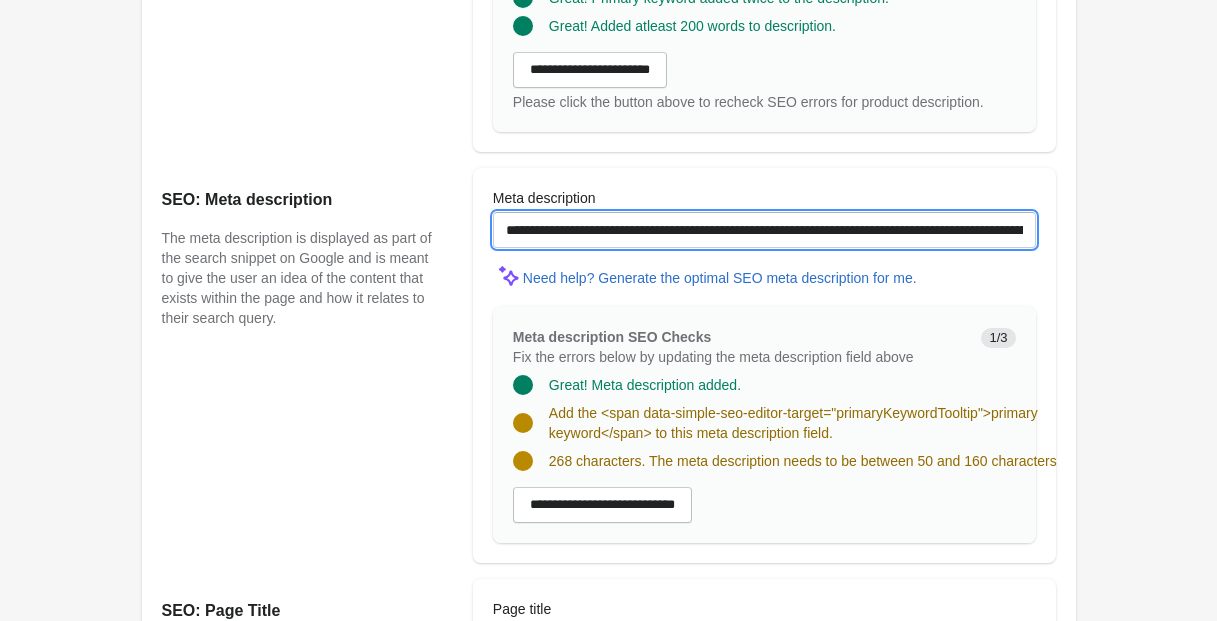 click on "**********" at bounding box center (764, 230) 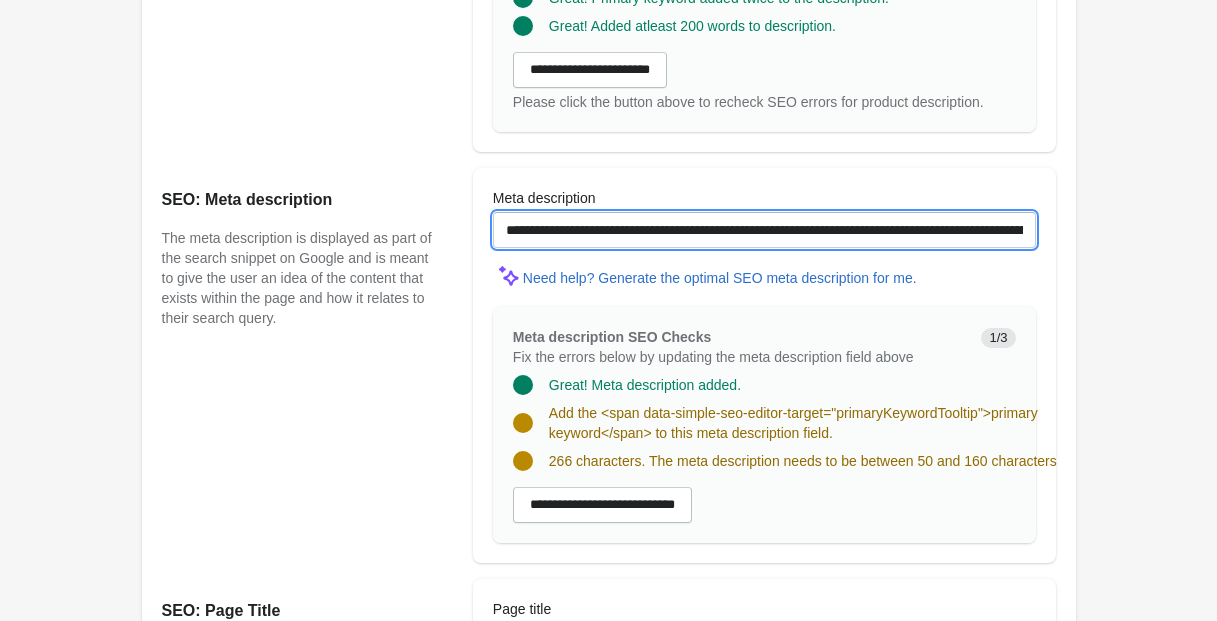 click on "**********" at bounding box center (764, 230) 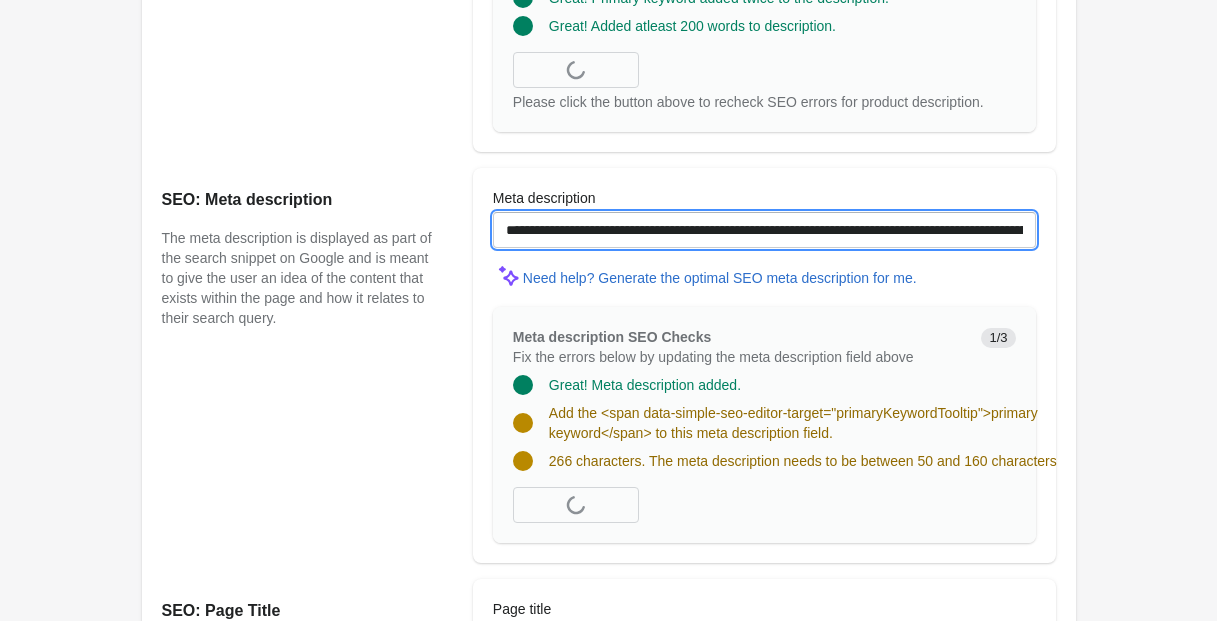 scroll, scrollTop: 1261, scrollLeft: 0, axis: vertical 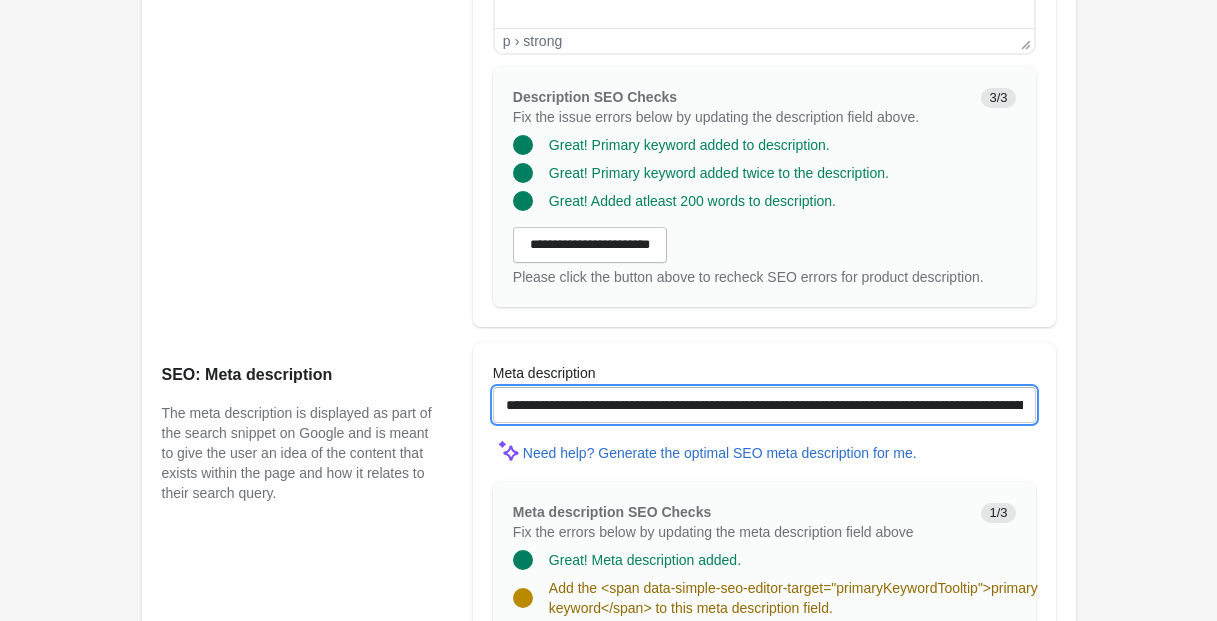 click on "**********" at bounding box center (764, 405) 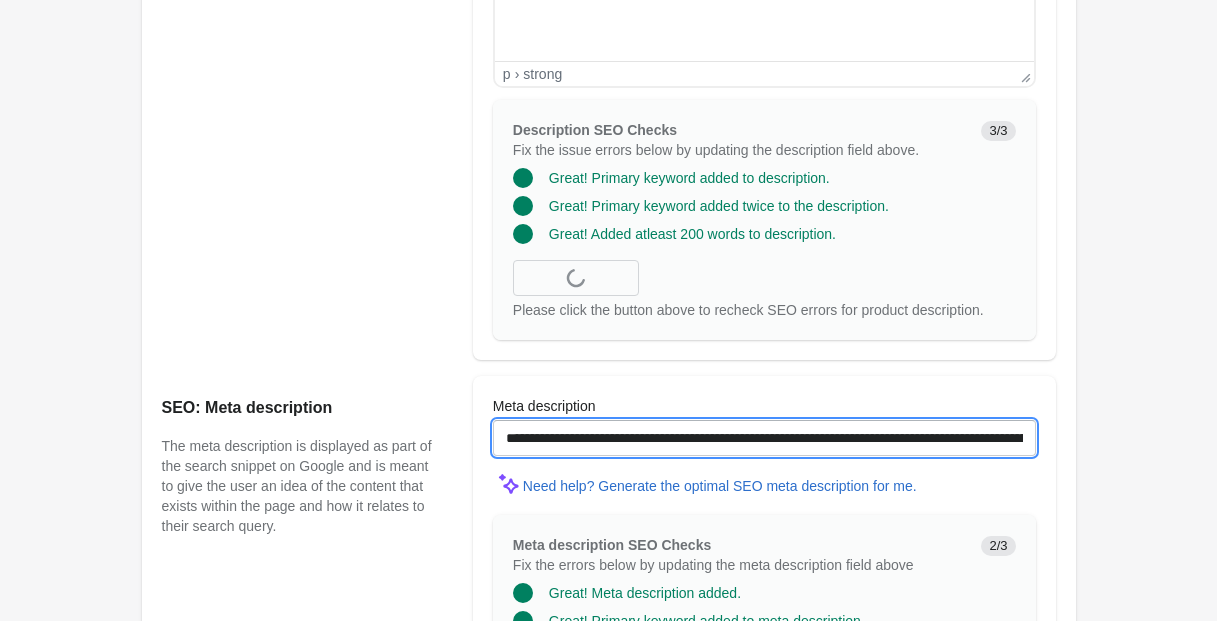 scroll, scrollTop: 1159, scrollLeft: 0, axis: vertical 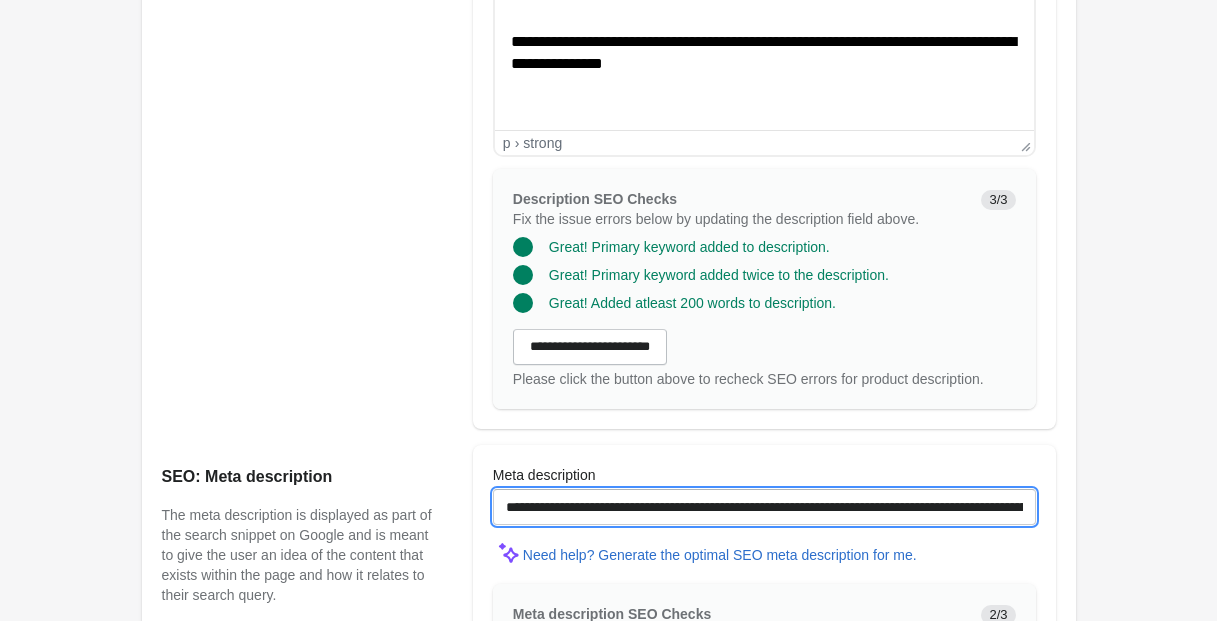 click on "**********" at bounding box center (764, 507) 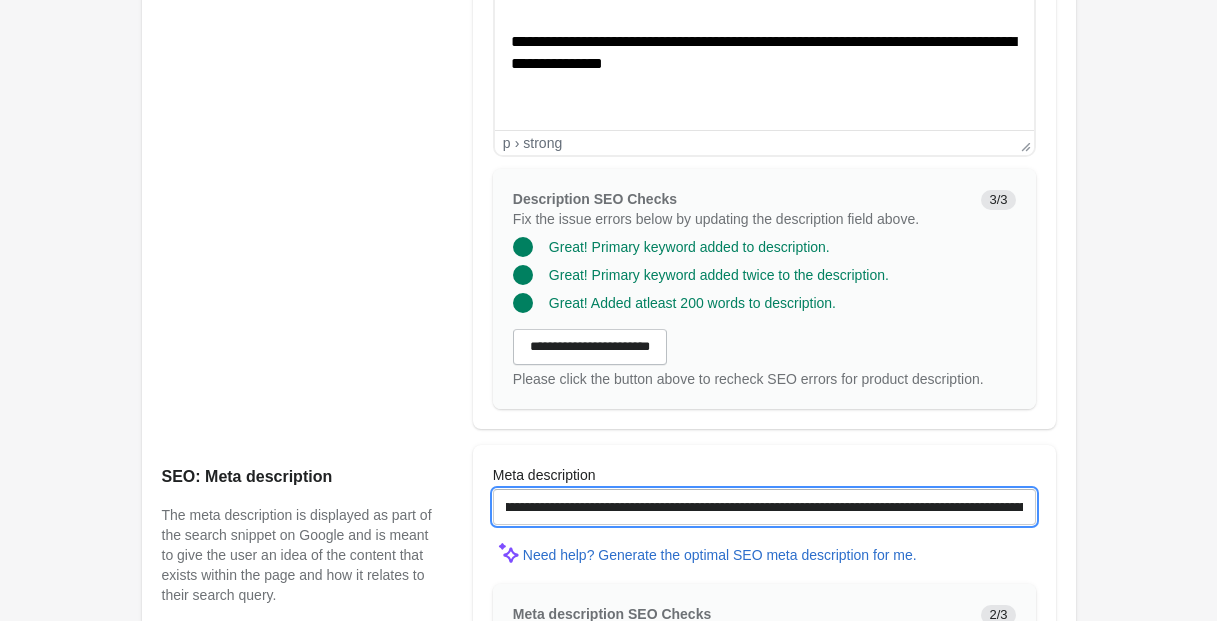 scroll, scrollTop: 0, scrollLeft: 370, axis: horizontal 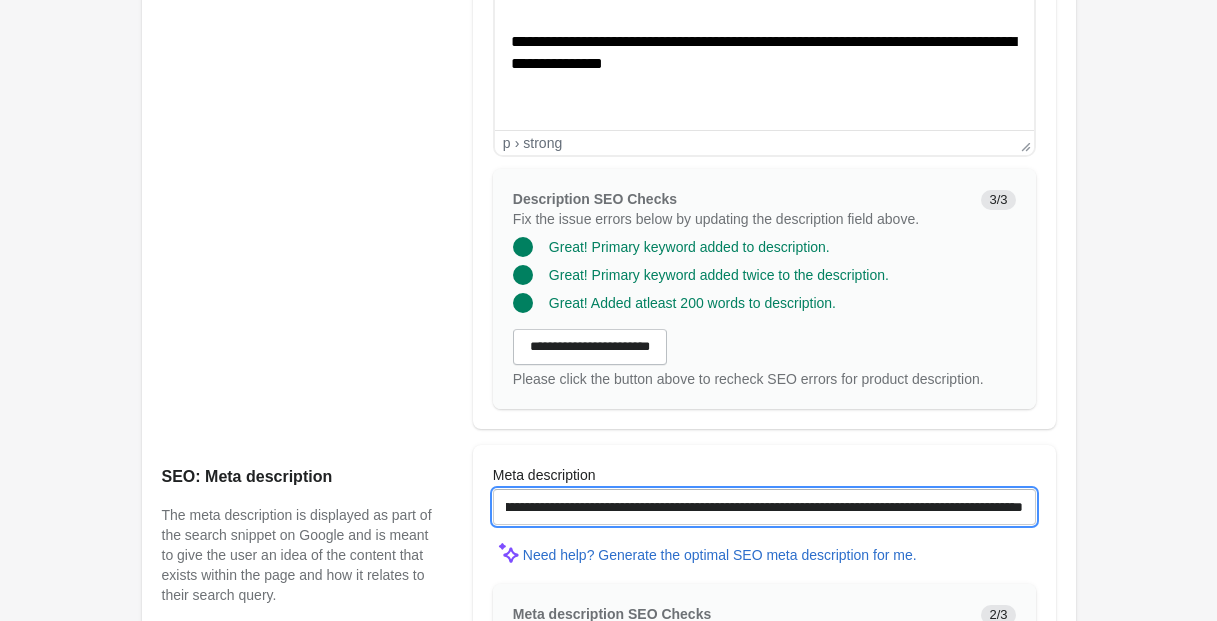 drag, startPoint x: 946, startPoint y: 528, endPoint x: 1035, endPoint y: 527, distance: 89.005615 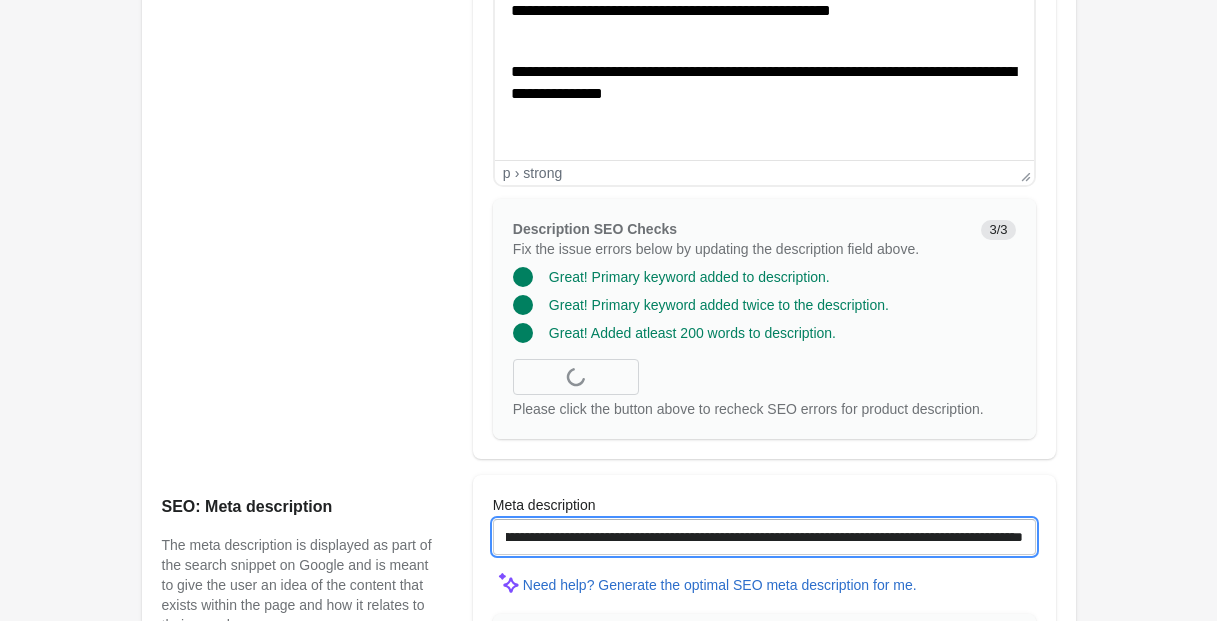scroll, scrollTop: 1124, scrollLeft: 0, axis: vertical 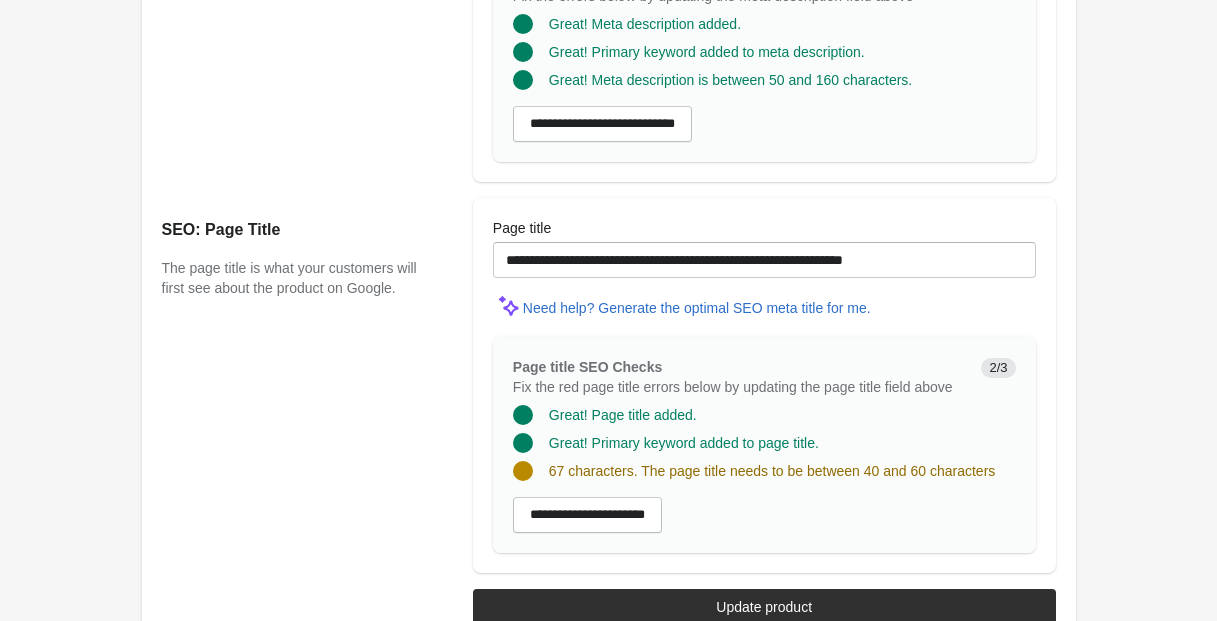type on "**********" 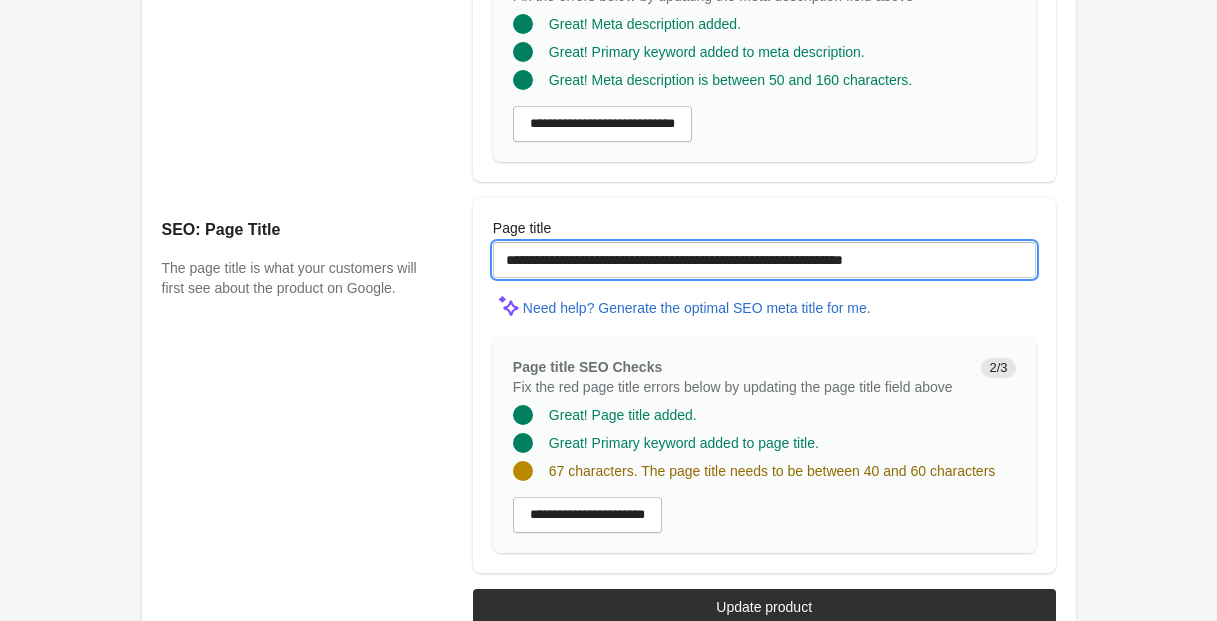 scroll, scrollTop: 0, scrollLeft: 0, axis: both 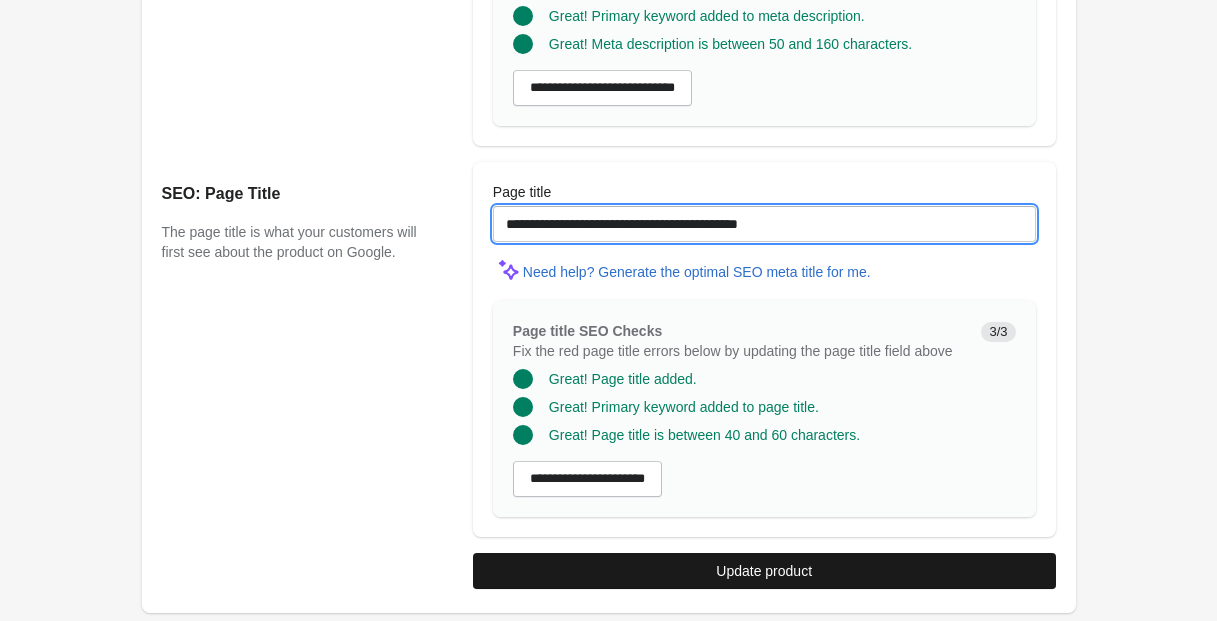 type on "**********" 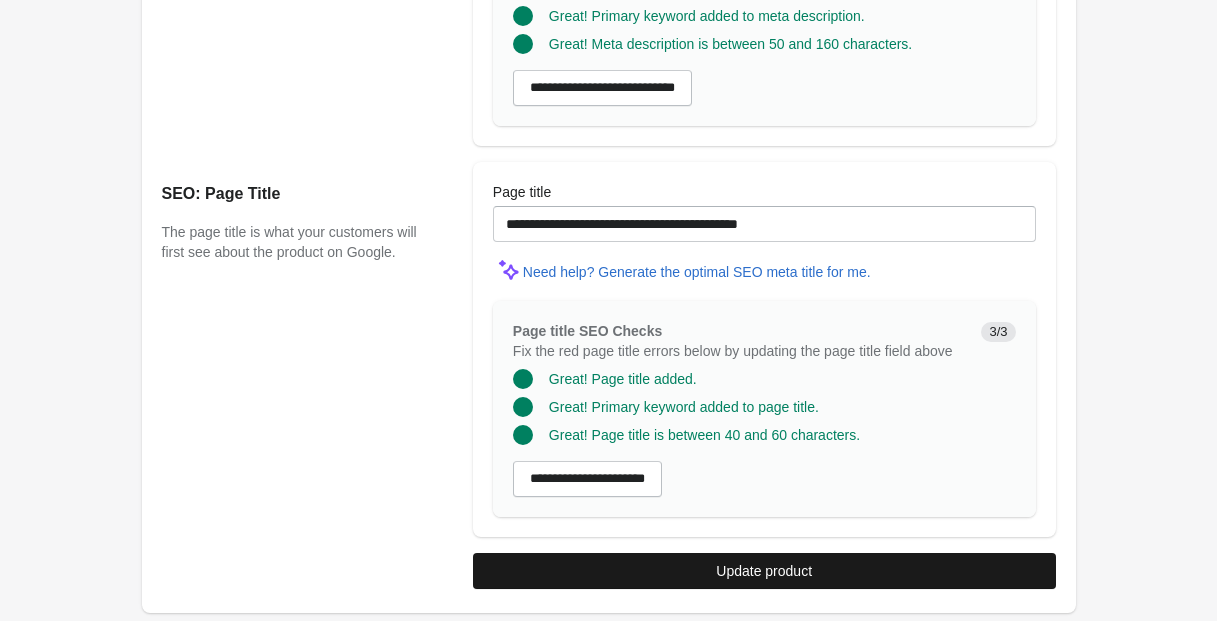 click on "Update product" at bounding box center (764, 571) 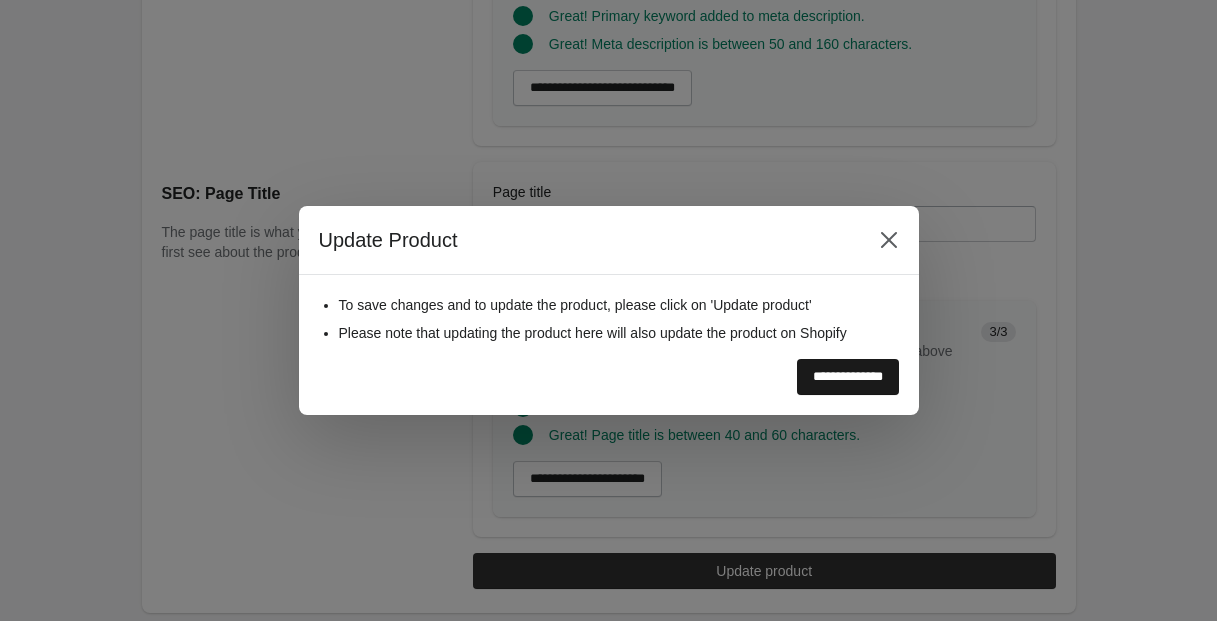 click on "**********" at bounding box center [848, 377] 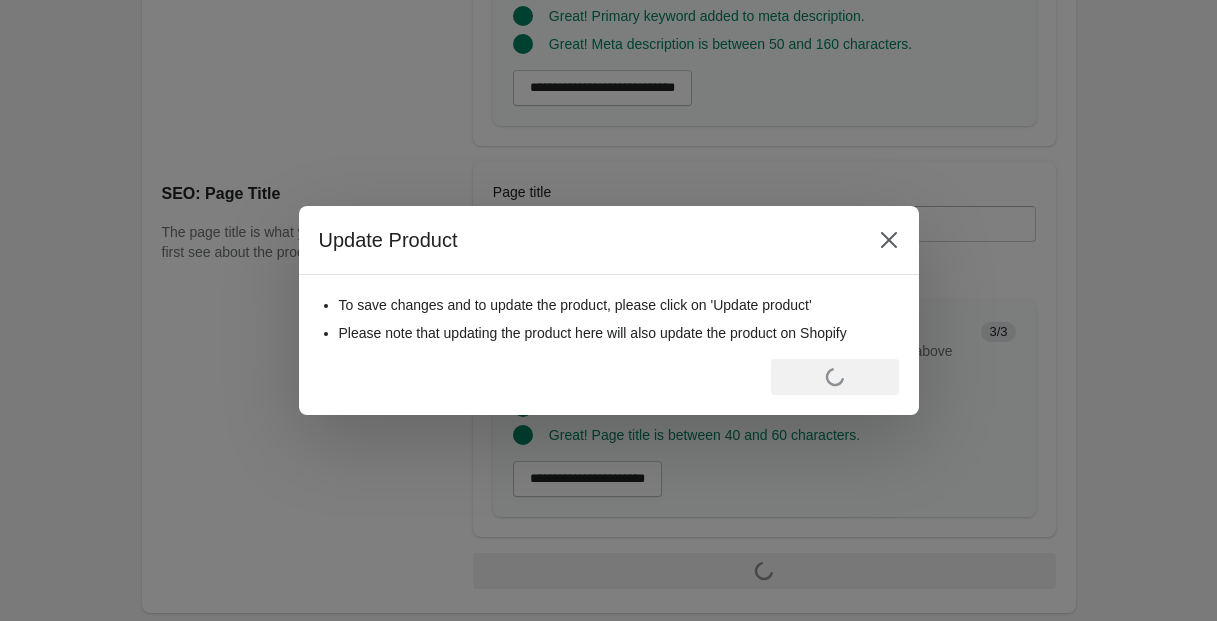 scroll, scrollTop: 0, scrollLeft: 0, axis: both 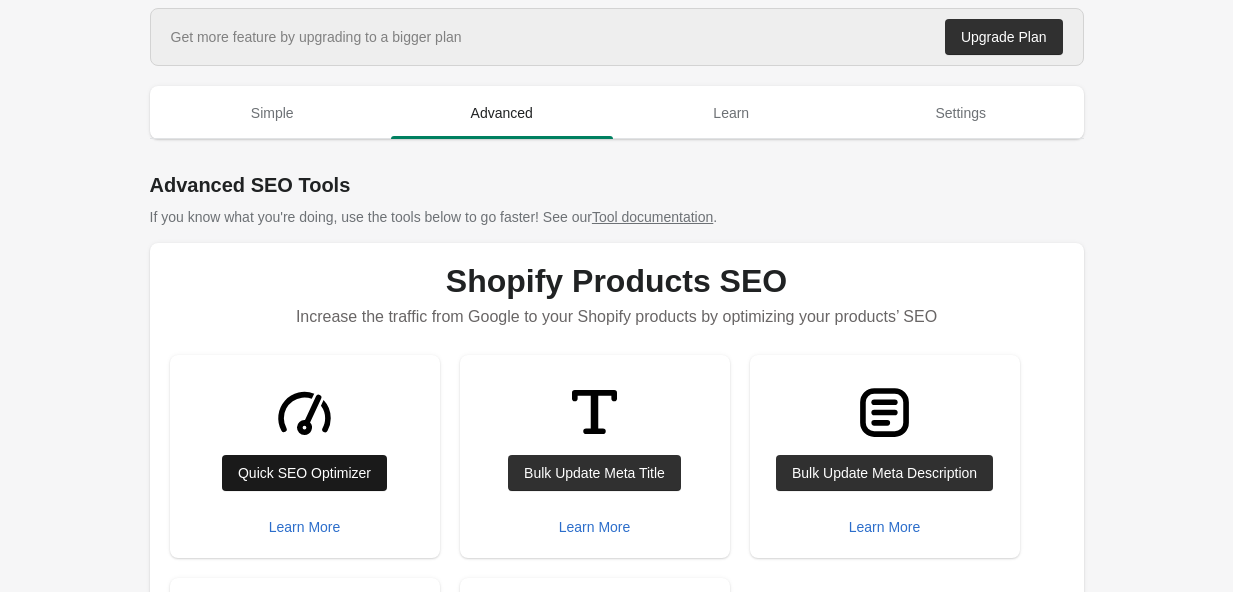click on "Quick SEO Optimizer" at bounding box center [304, 473] 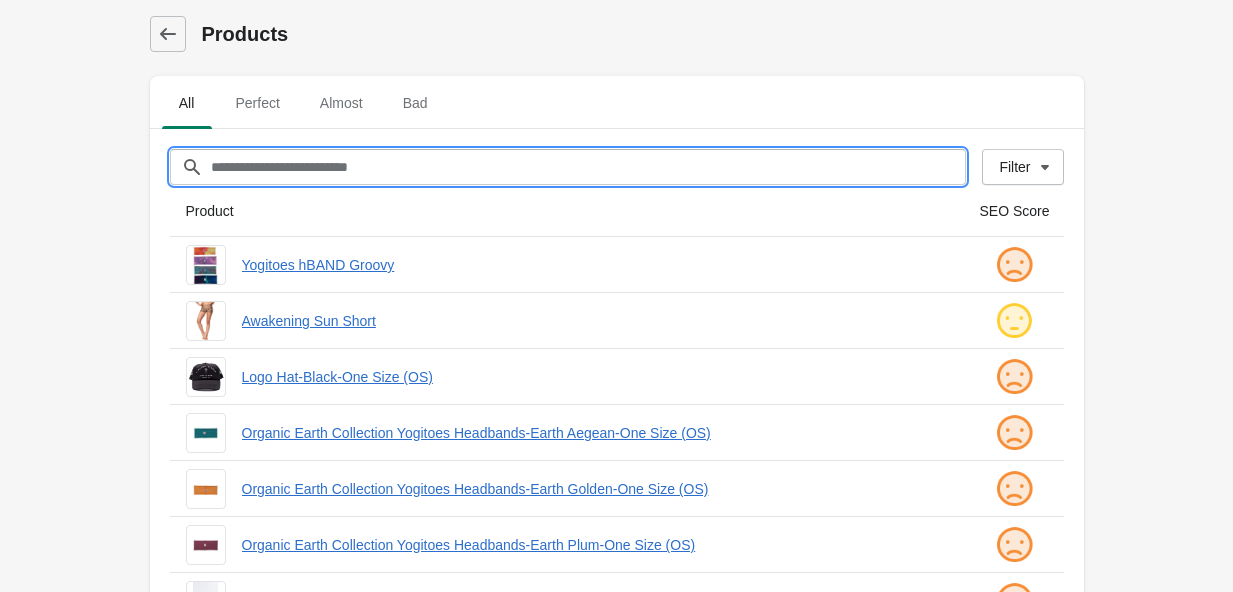 click on "Filter[title]" at bounding box center (588, 167) 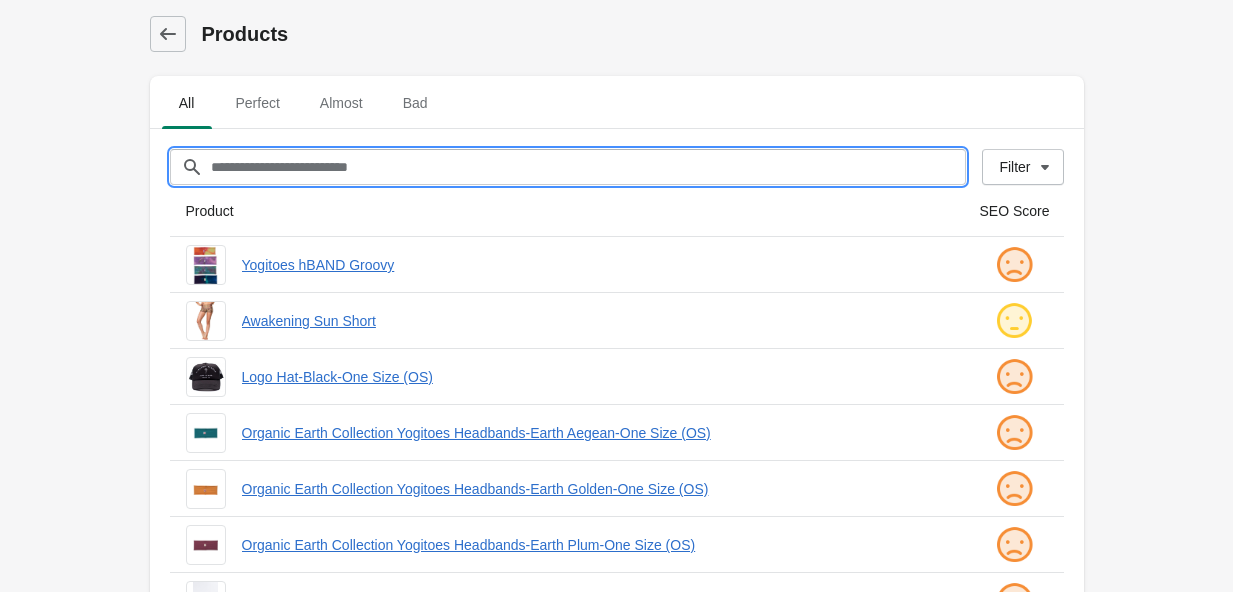 type on "********" 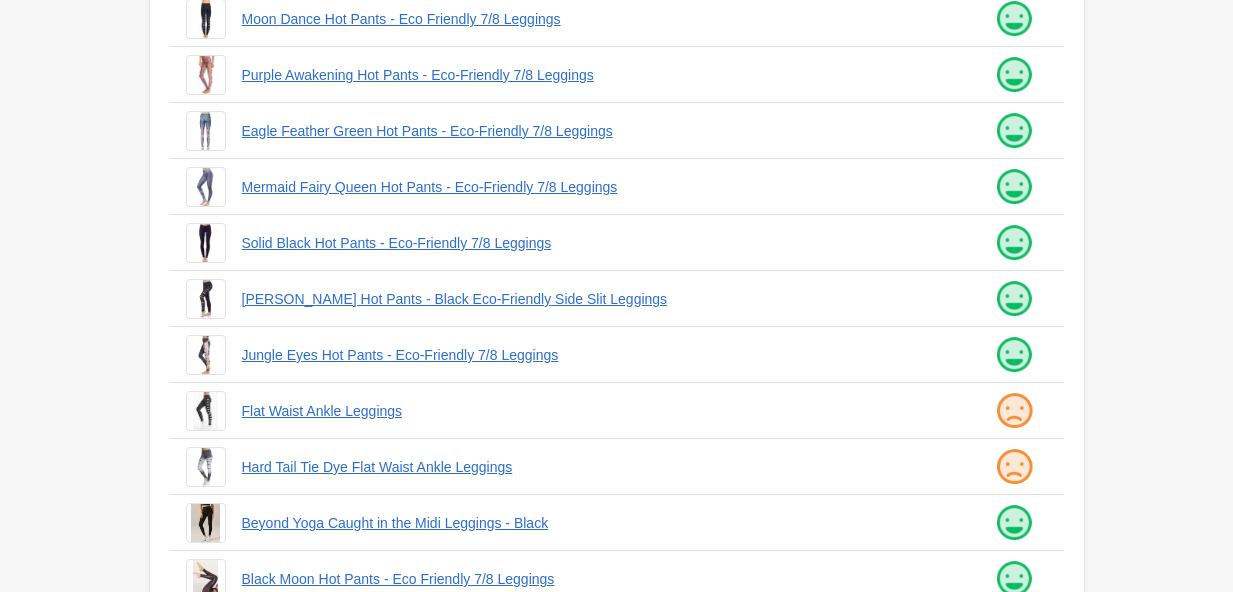 scroll, scrollTop: 565, scrollLeft: 0, axis: vertical 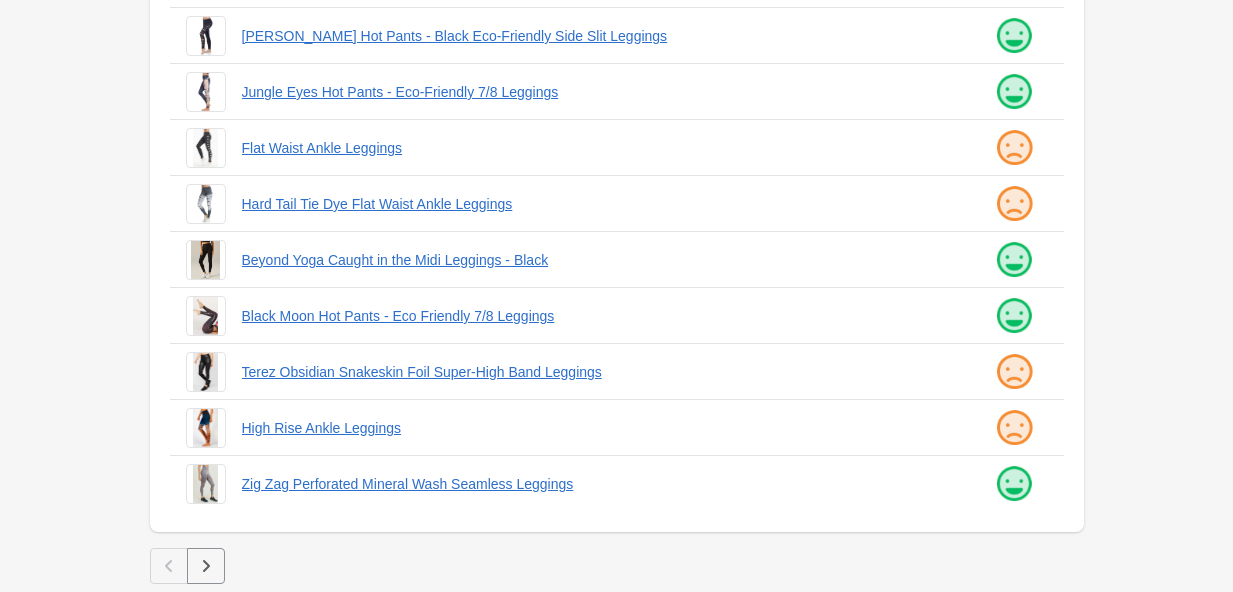 click 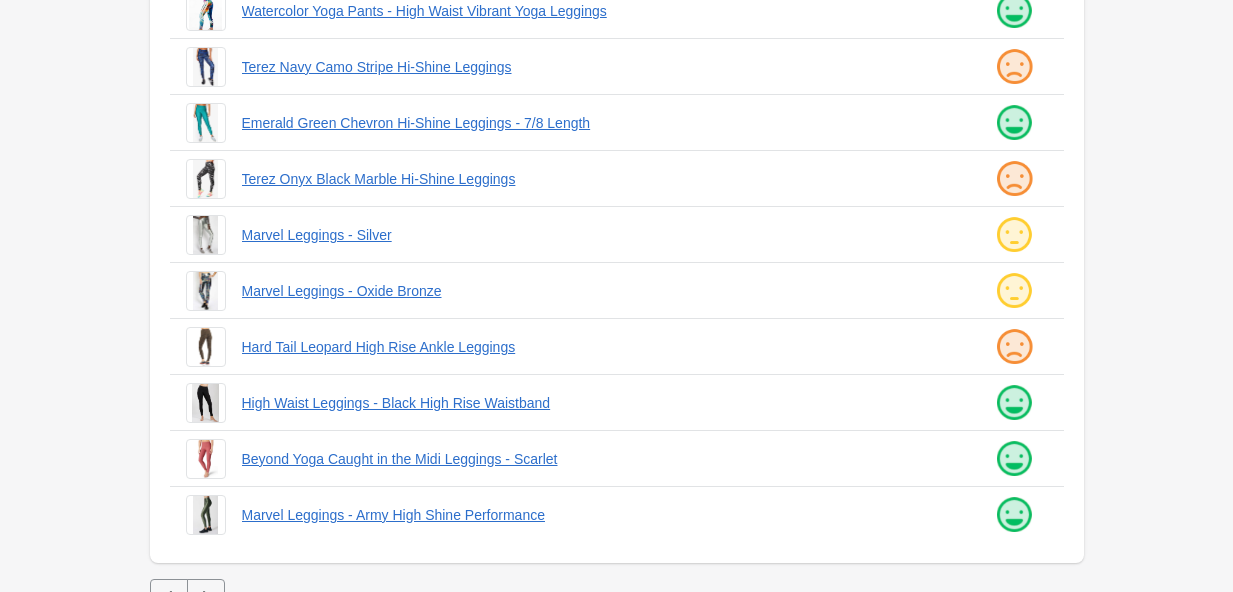scroll, scrollTop: 565, scrollLeft: 0, axis: vertical 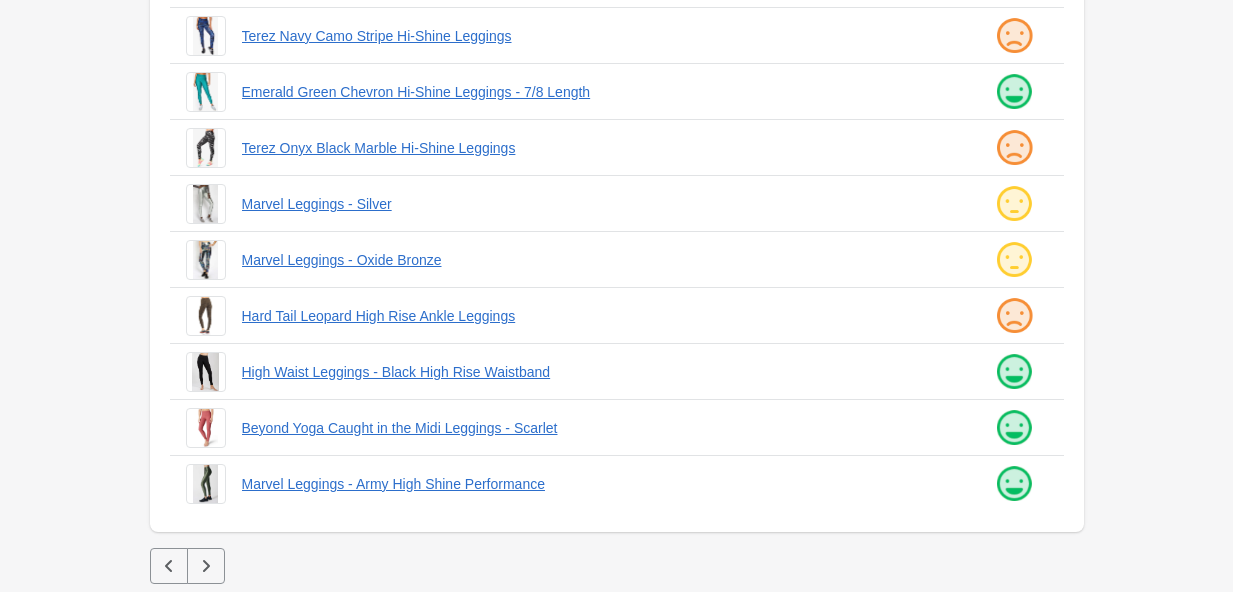 click 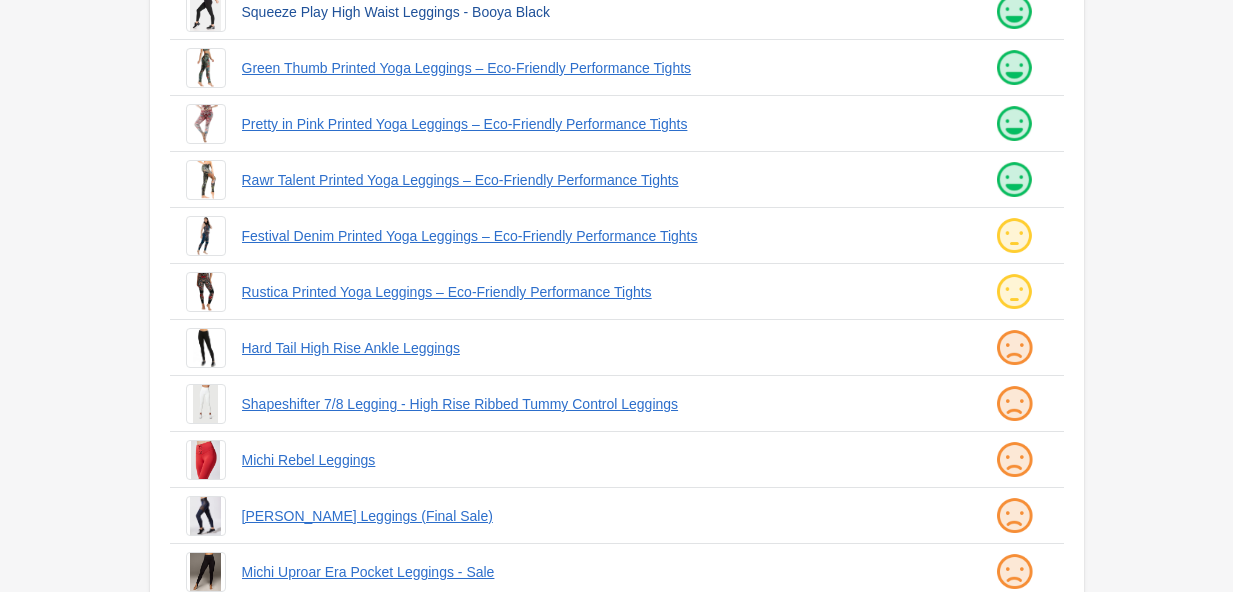 scroll, scrollTop: 310, scrollLeft: 0, axis: vertical 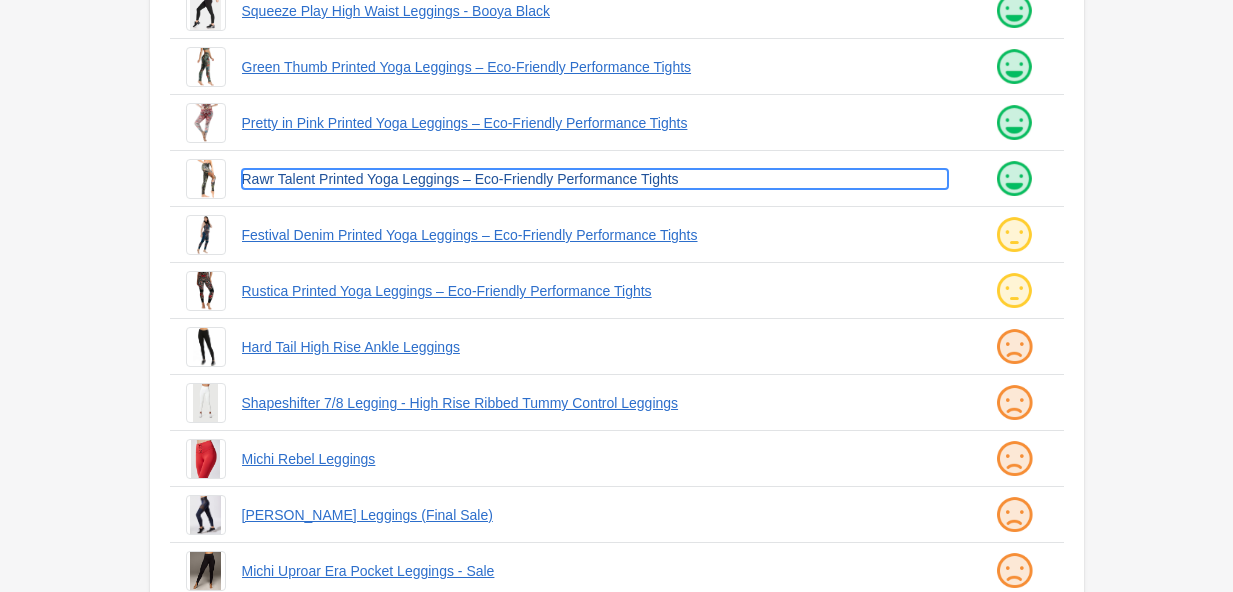 click on "Rawr Talent Printed Yoga Leggings – Eco-Friendly Performance Tights" at bounding box center (595, 179) 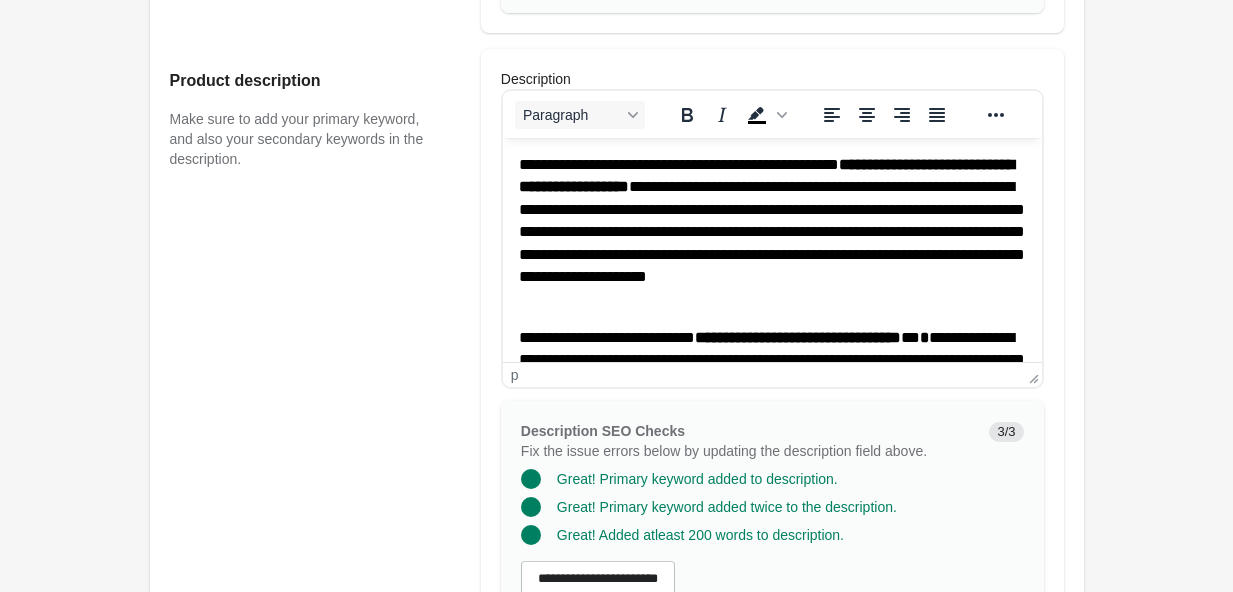 scroll, scrollTop: 905, scrollLeft: 0, axis: vertical 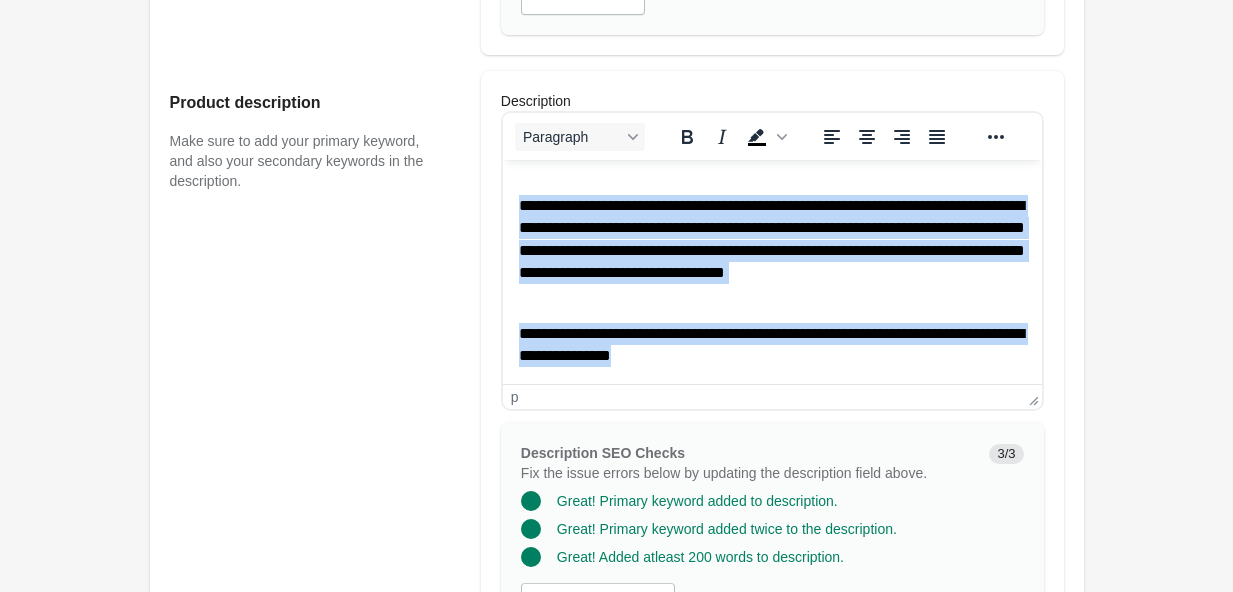 drag, startPoint x: 519, startPoint y: 187, endPoint x: 977, endPoint y: 387, distance: 499.76395 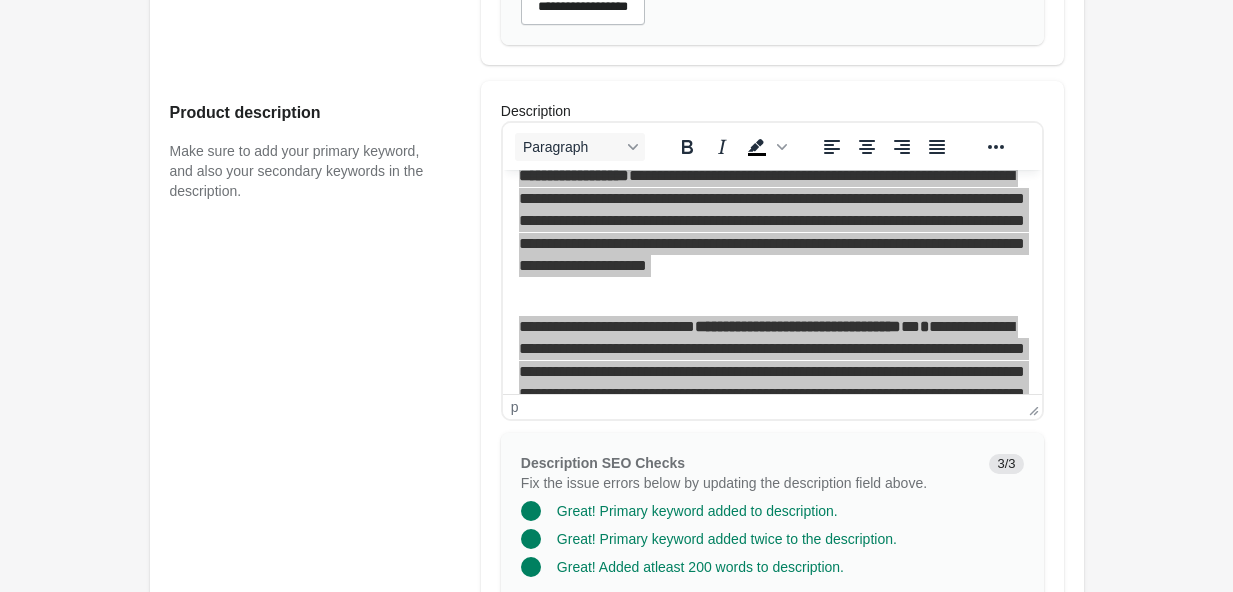 scroll, scrollTop: 0, scrollLeft: 0, axis: both 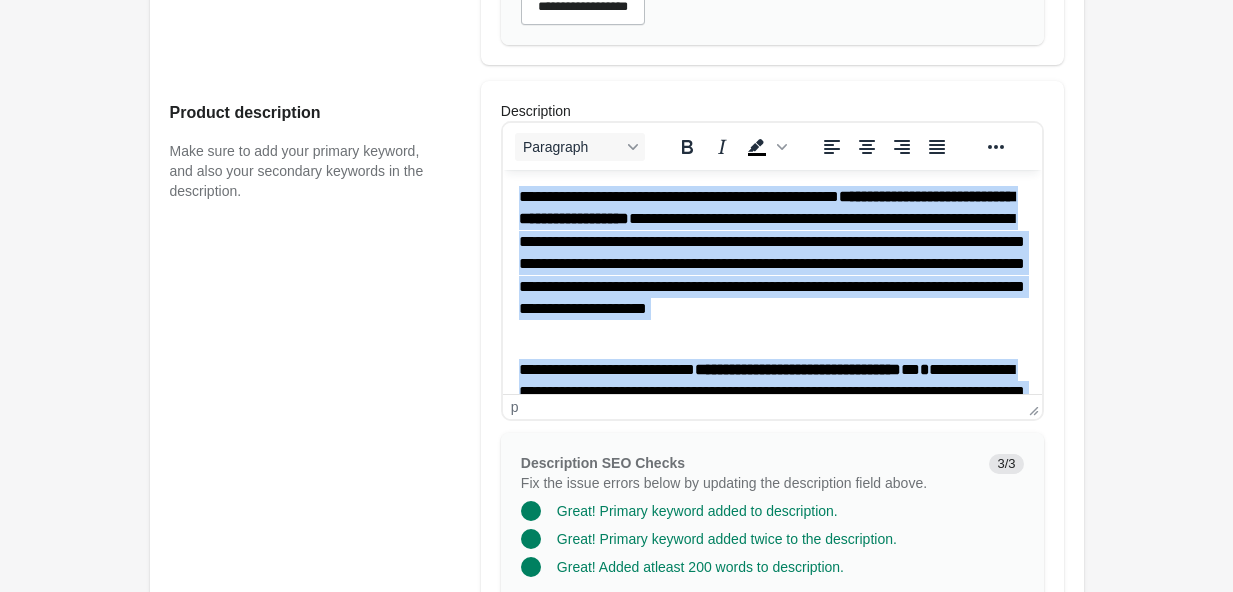 copy on "**********" 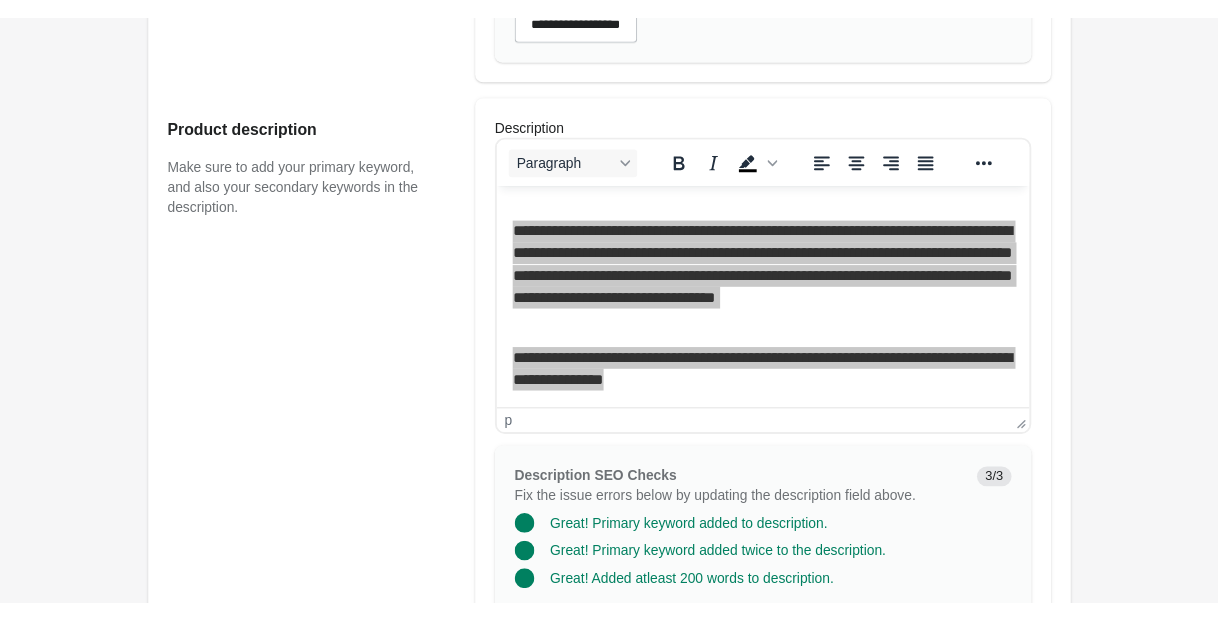 scroll, scrollTop: 337, scrollLeft: 0, axis: vertical 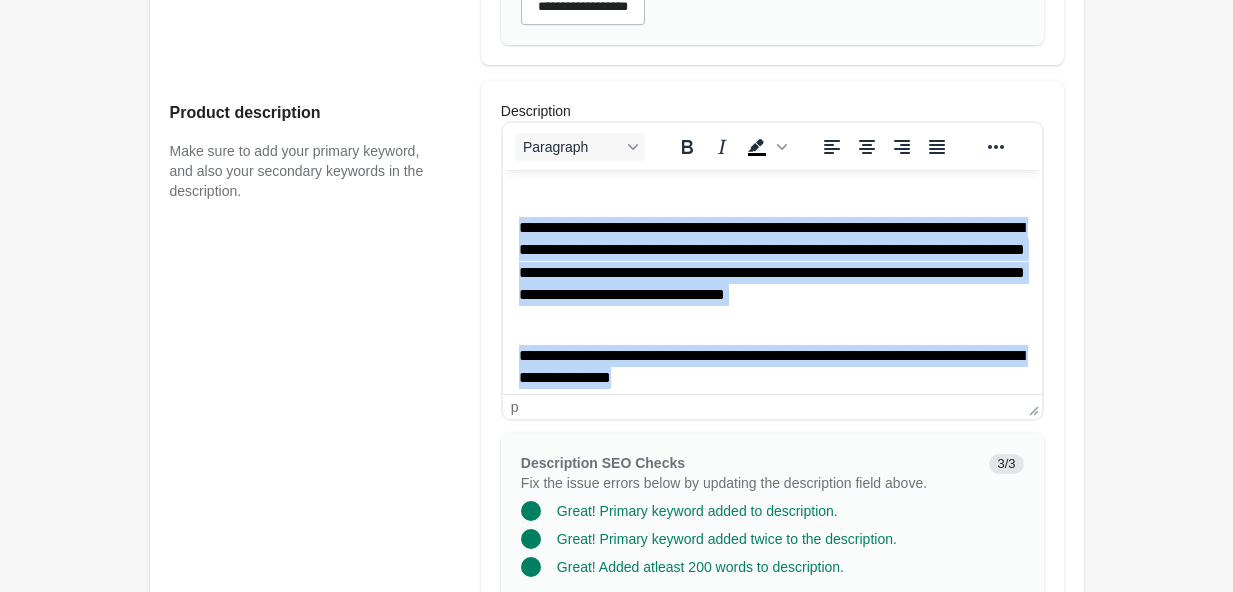 click on "**********" at bounding box center [771, 273] 